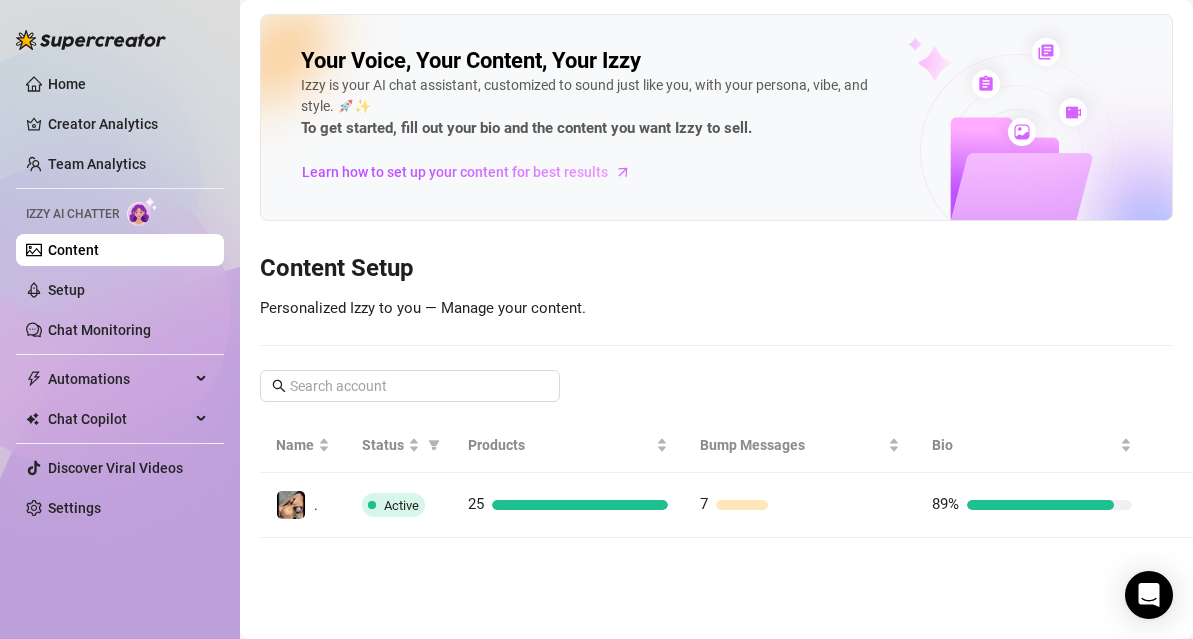 scroll, scrollTop: 0, scrollLeft: 0, axis: both 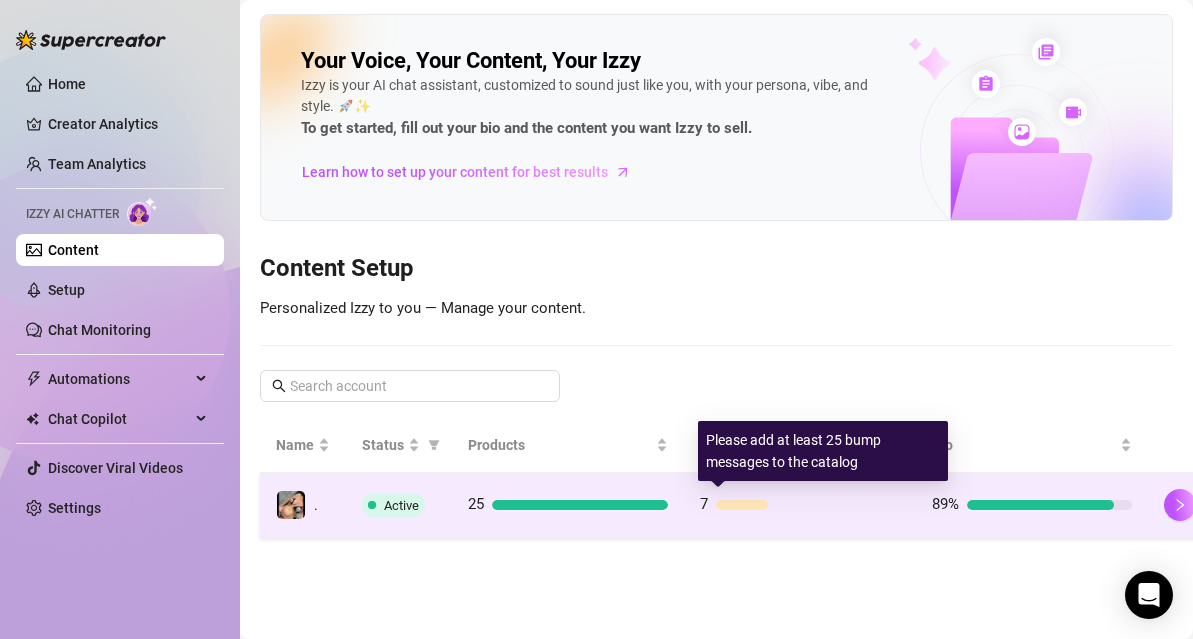 click at bounding box center (742, 505) 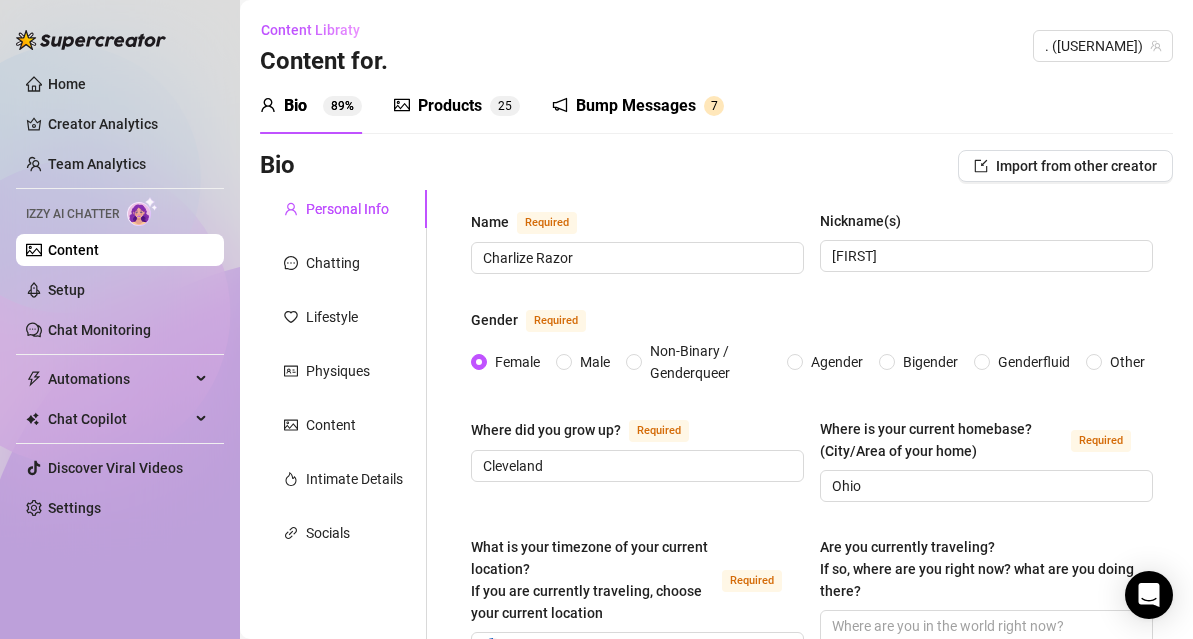 click on "Bump Messages" at bounding box center [636, 106] 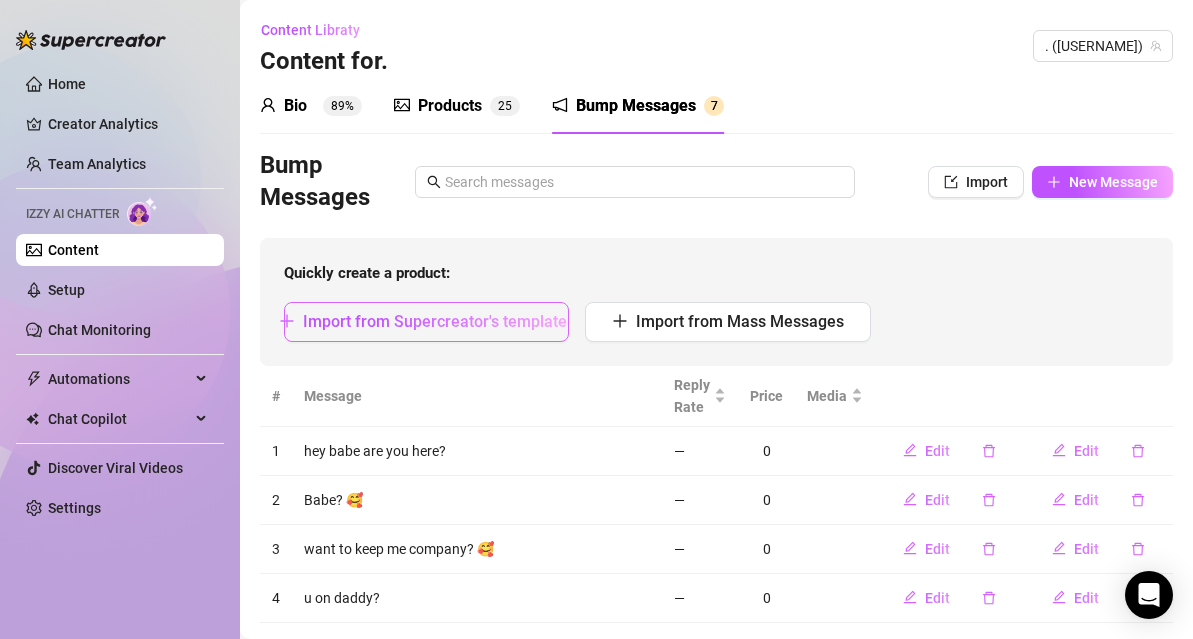 click on "Import from Supercreator's templates" at bounding box center [439, 321] 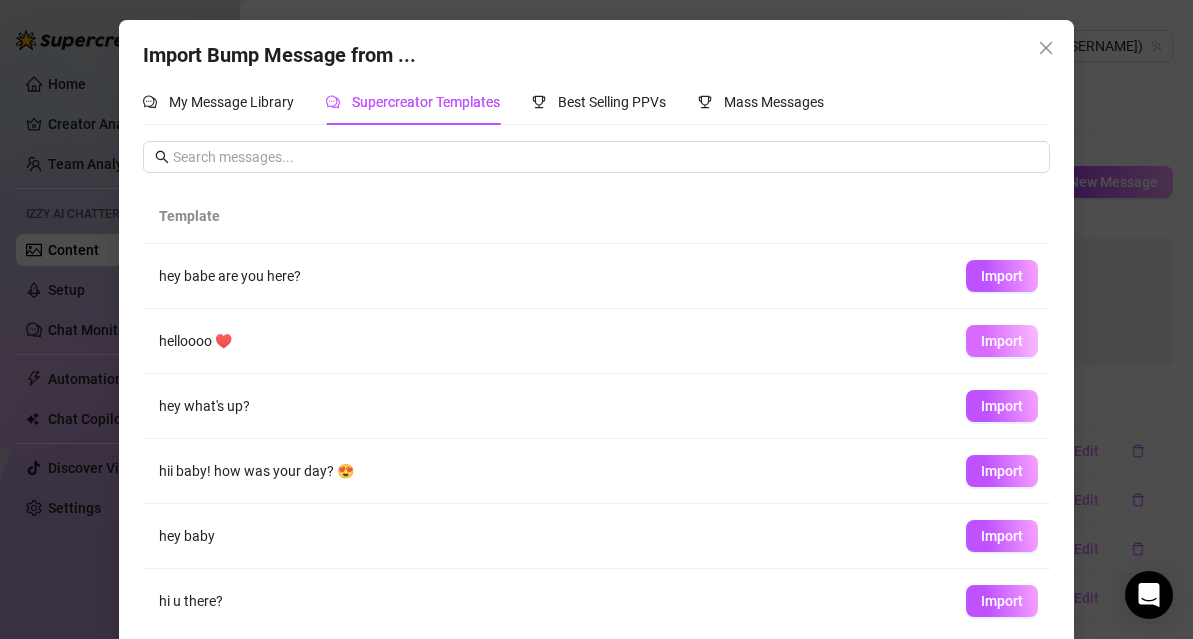 click on "Import" at bounding box center [1002, 341] 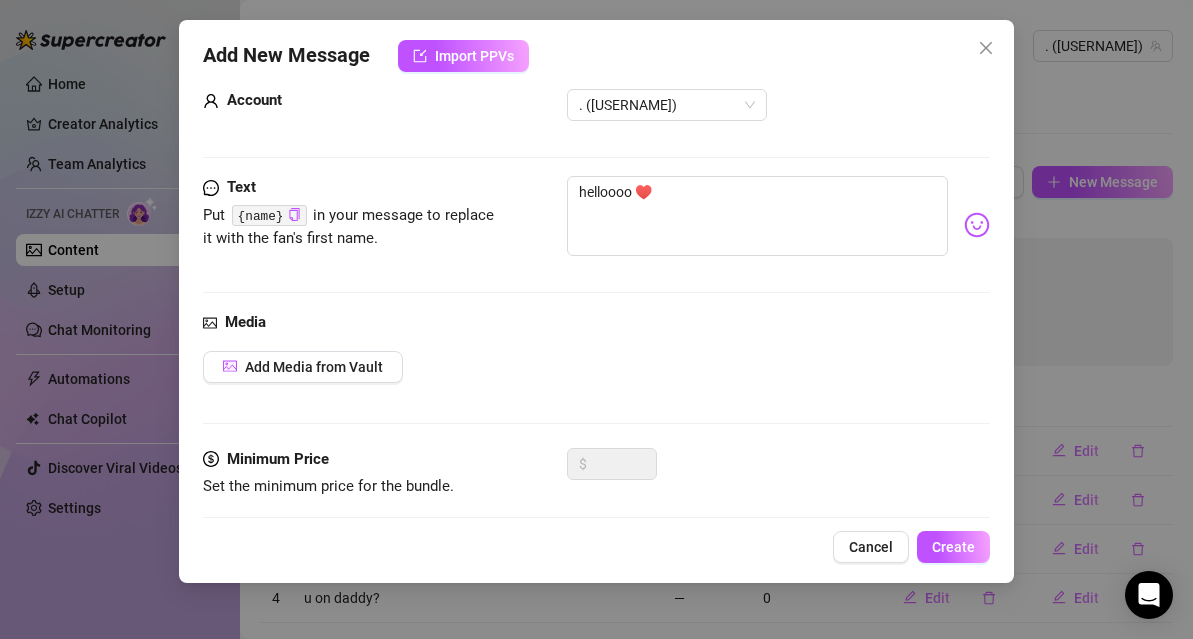 scroll, scrollTop: 56, scrollLeft: 0, axis: vertical 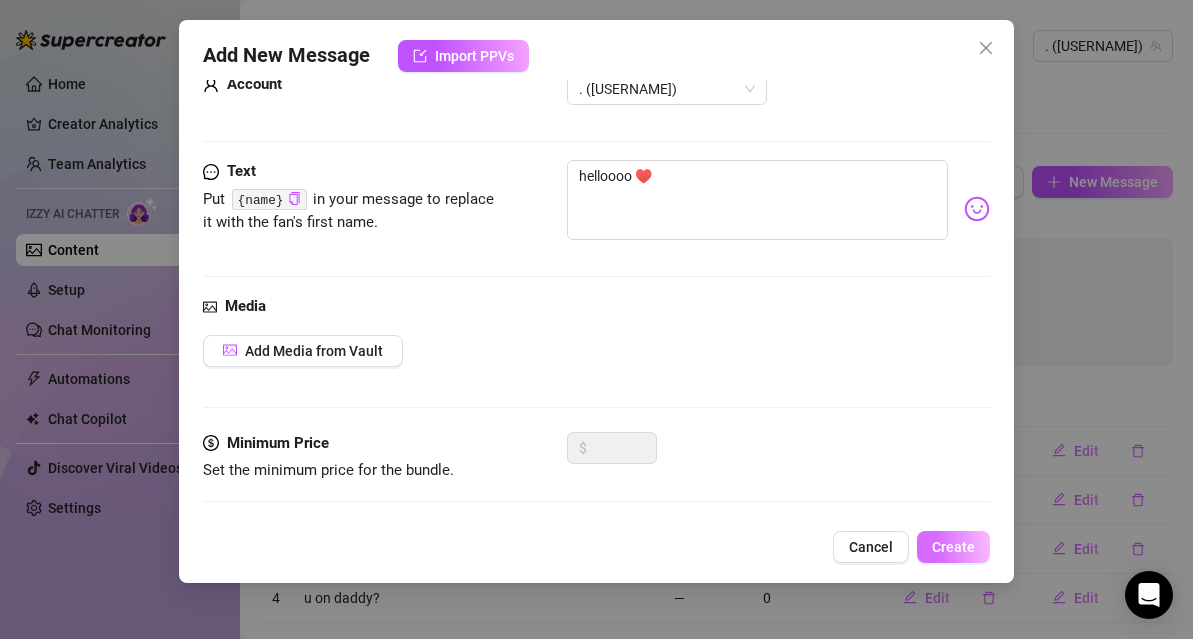 click on "Create" at bounding box center [953, 547] 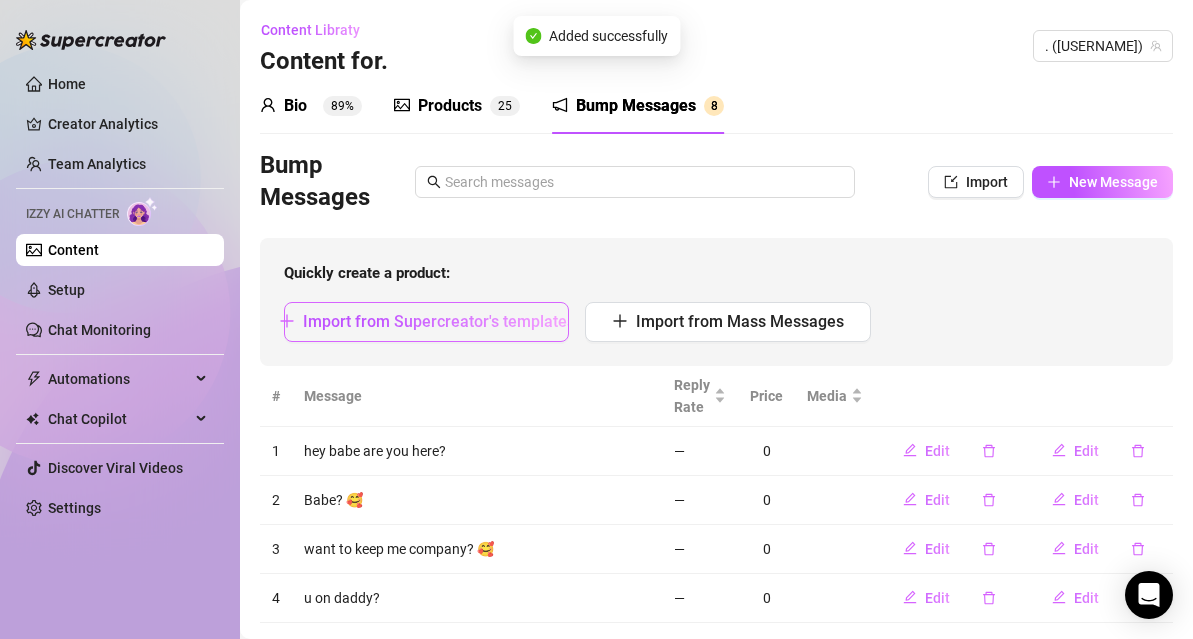 click on "Import from Supercreator's templates" at bounding box center (439, 321) 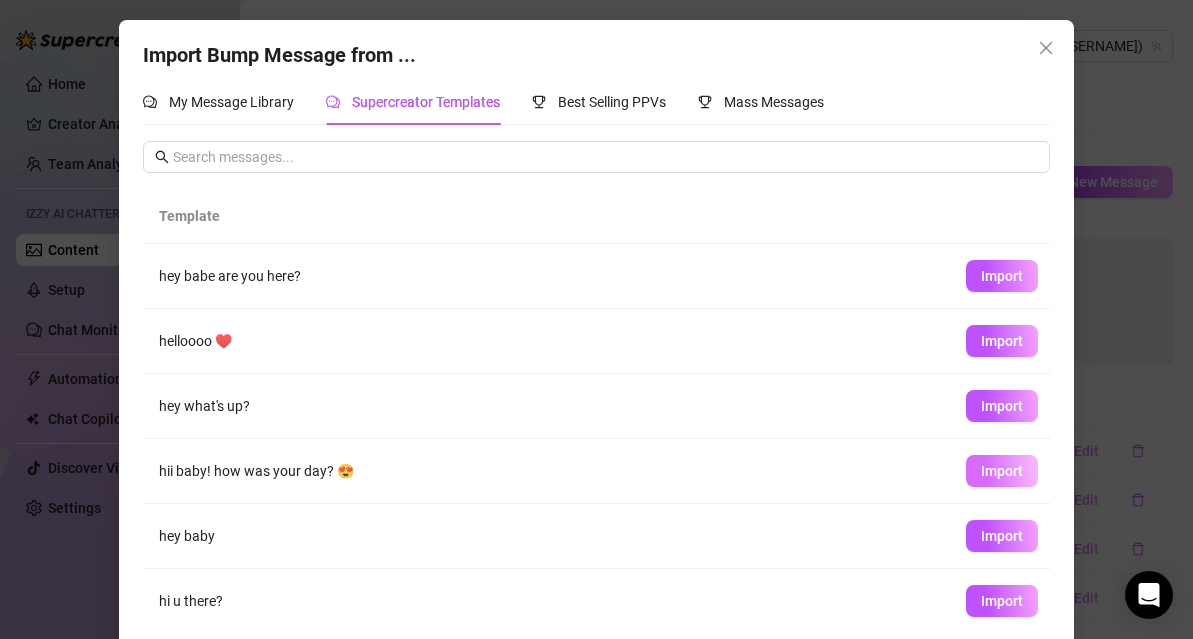 click on "Import" at bounding box center [1002, 471] 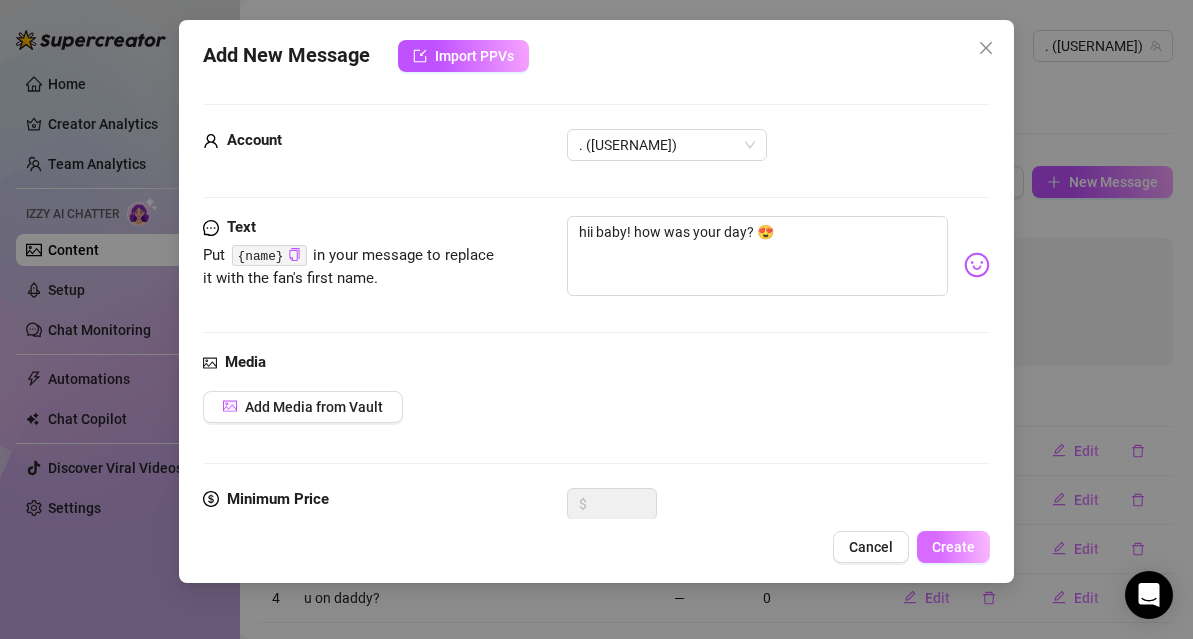 click on "Create" at bounding box center (953, 547) 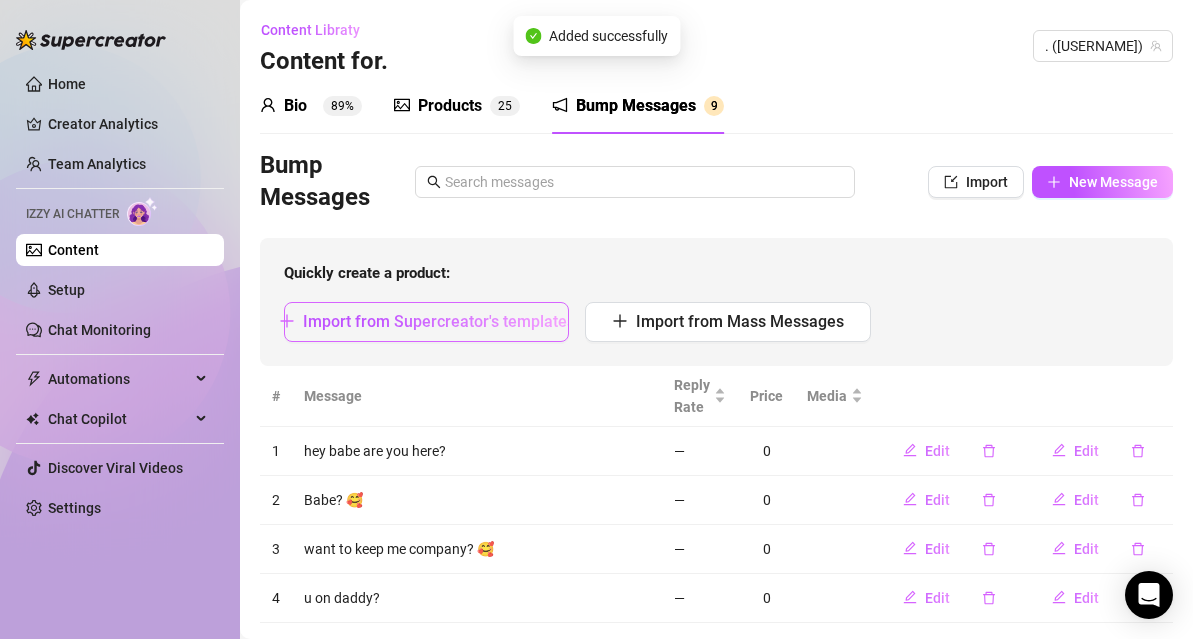 click on "Import from Supercreator's templates" at bounding box center [439, 321] 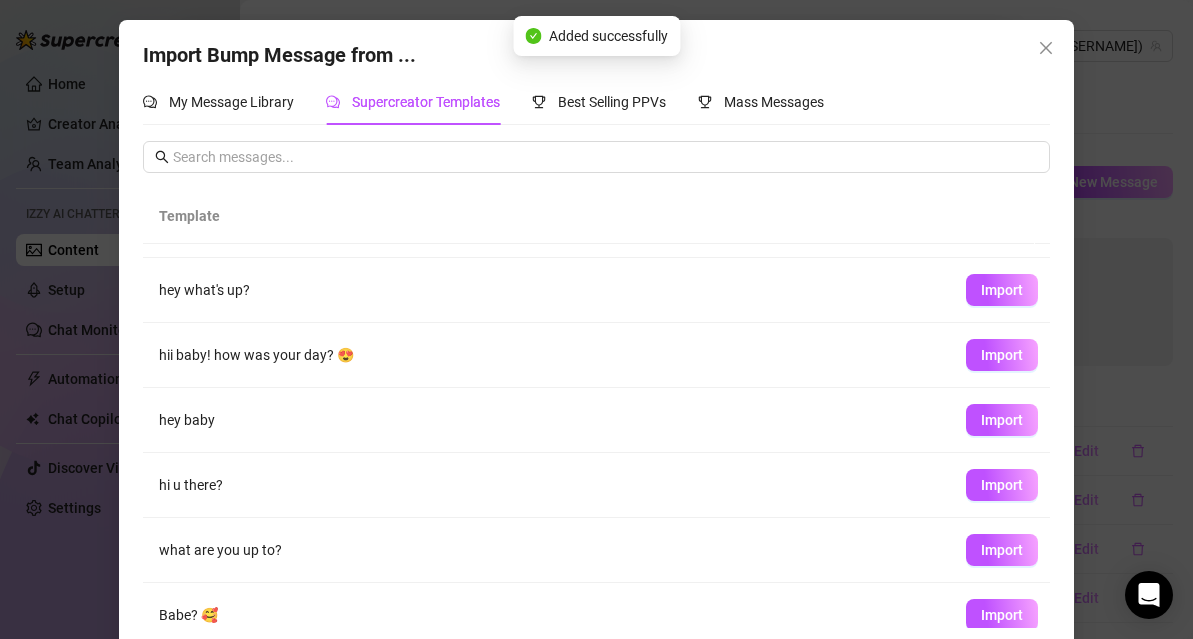 scroll, scrollTop: 266, scrollLeft: 0, axis: vertical 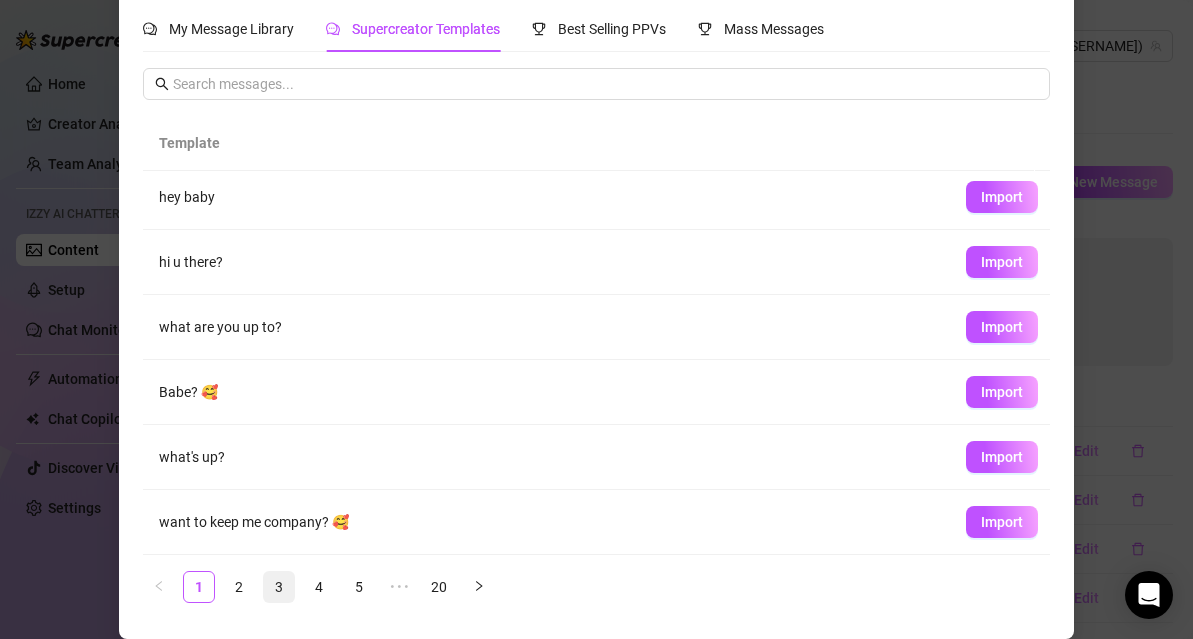 click on "3" at bounding box center (279, 587) 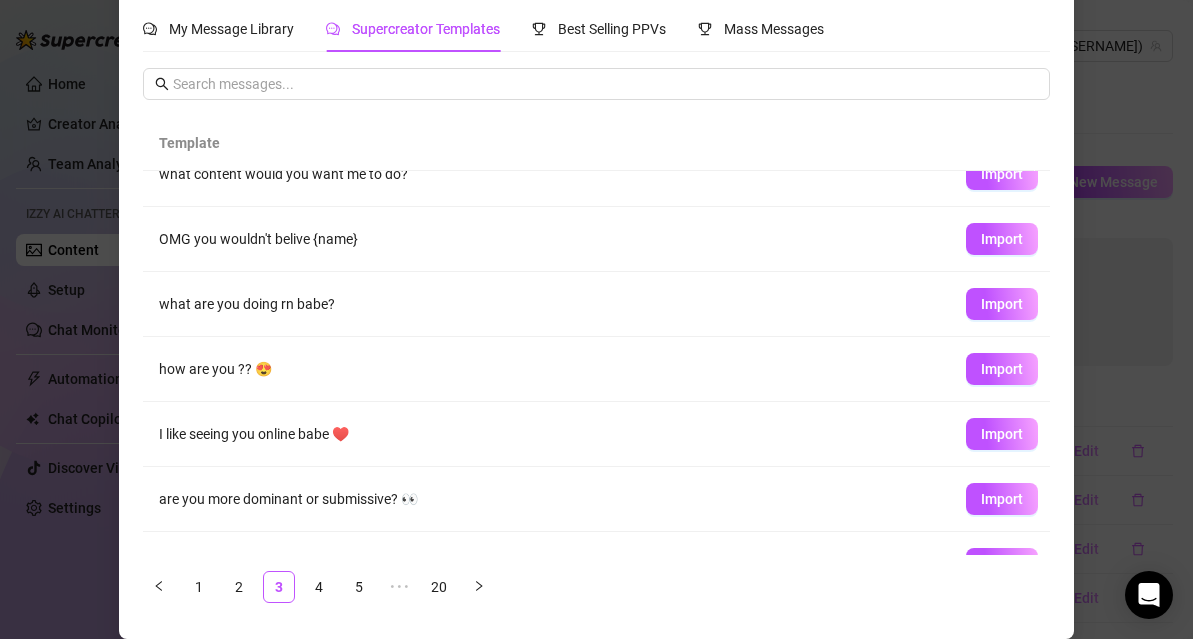 scroll, scrollTop: 266, scrollLeft: 0, axis: vertical 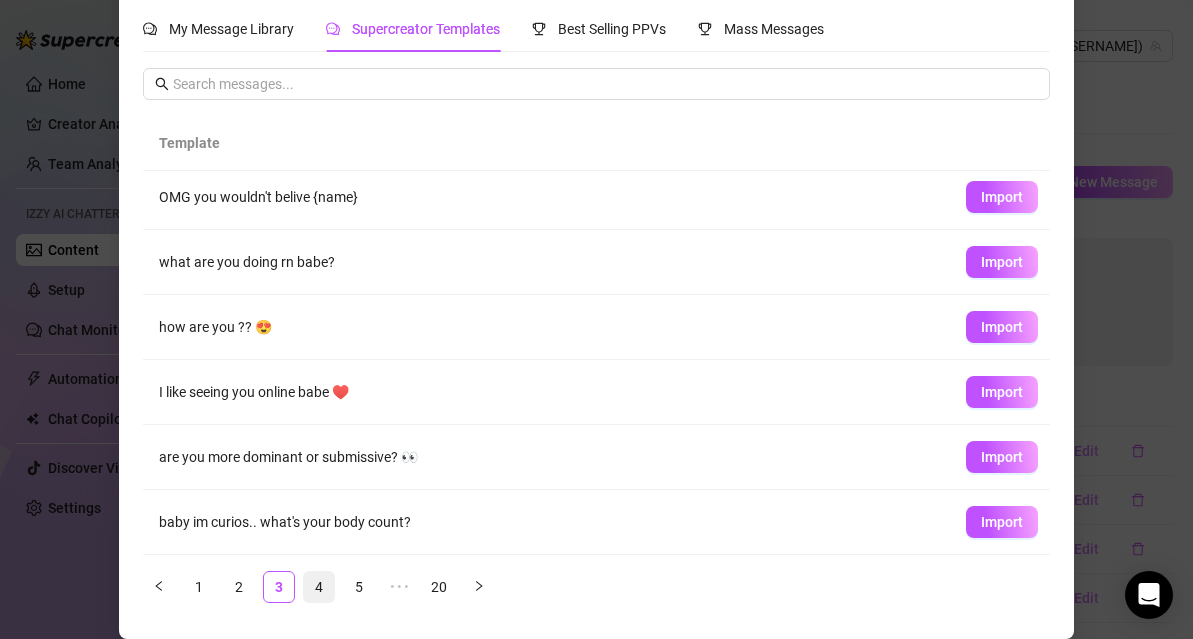 click on "4" at bounding box center (319, 587) 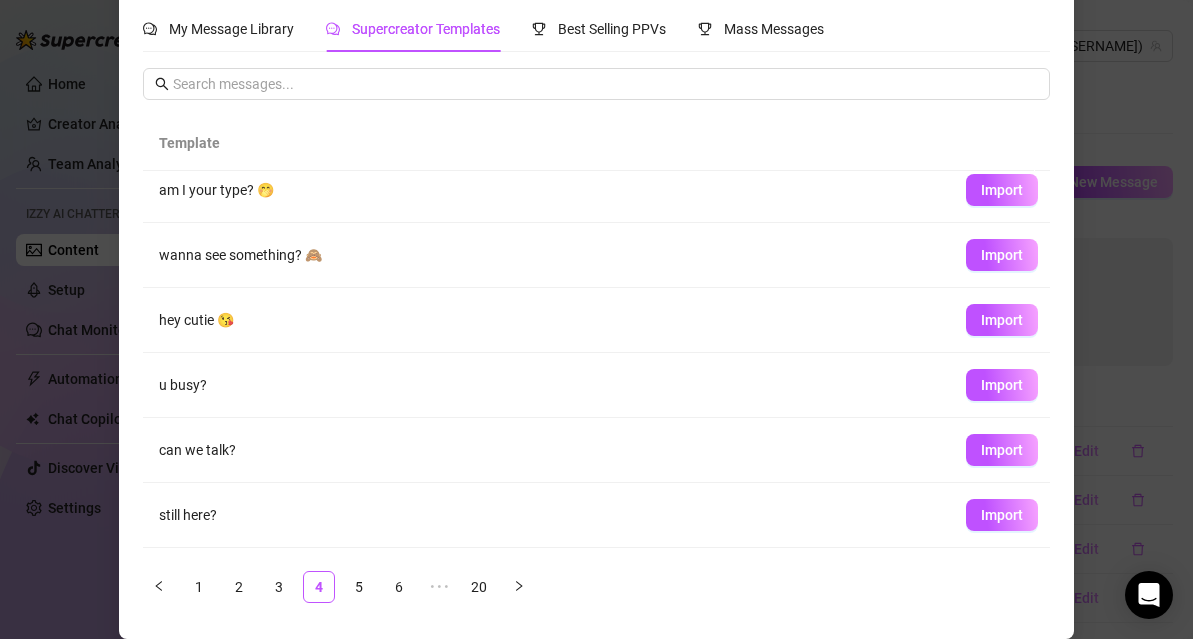 scroll, scrollTop: 0, scrollLeft: 0, axis: both 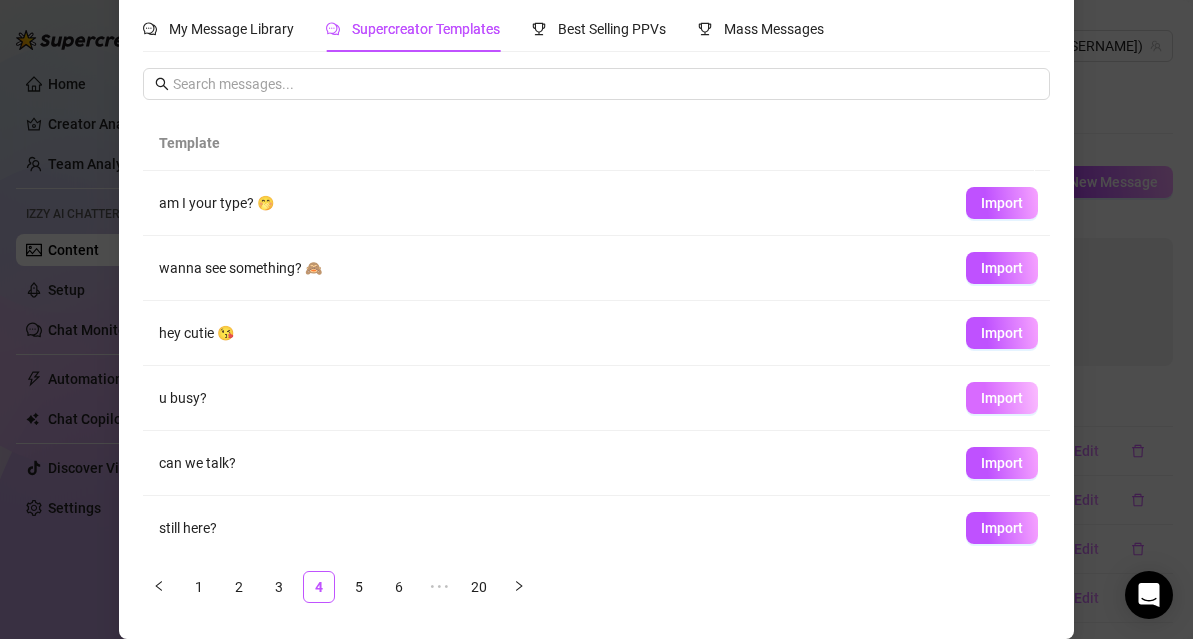 click on "Import" at bounding box center (1002, 398) 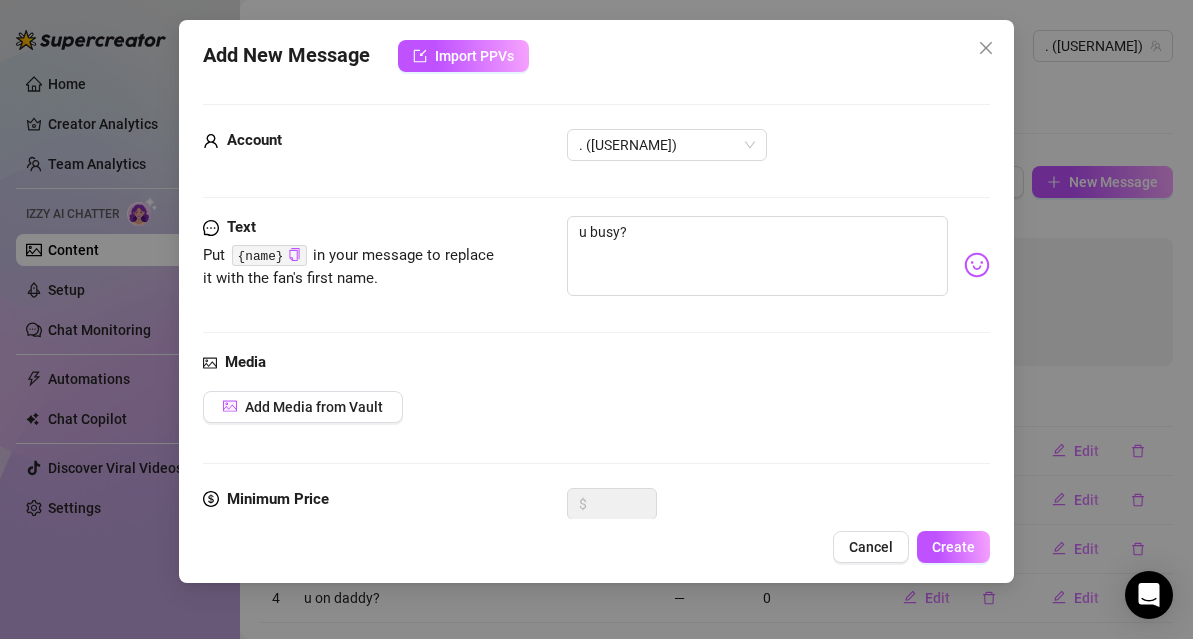 scroll, scrollTop: 53, scrollLeft: 0, axis: vertical 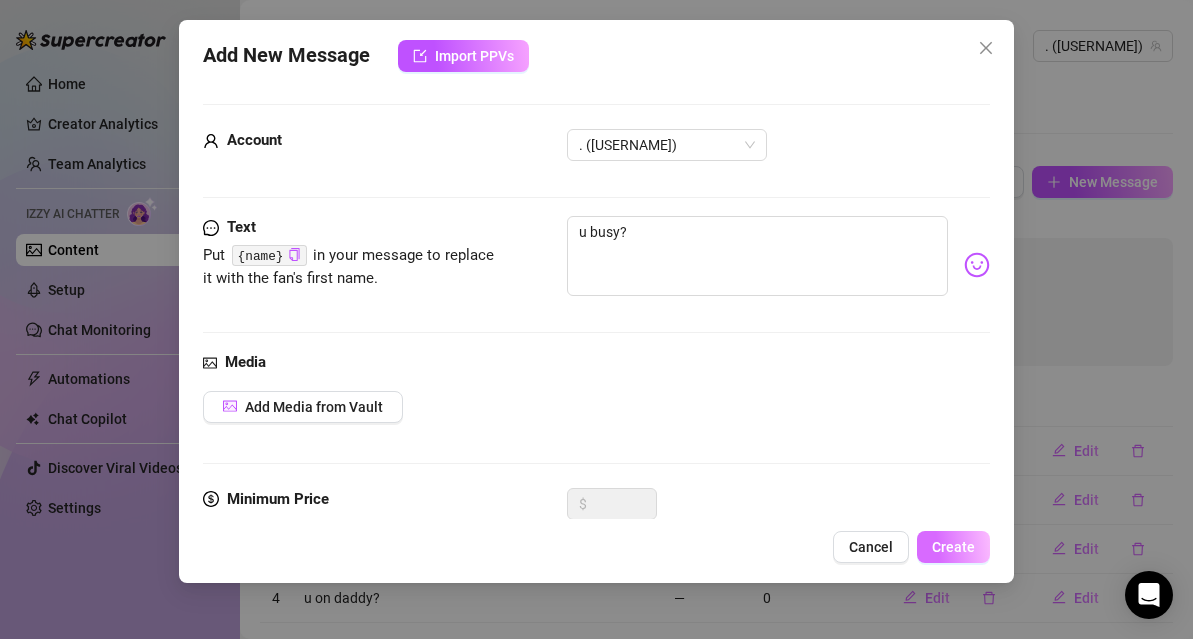 click on "Create" at bounding box center (953, 547) 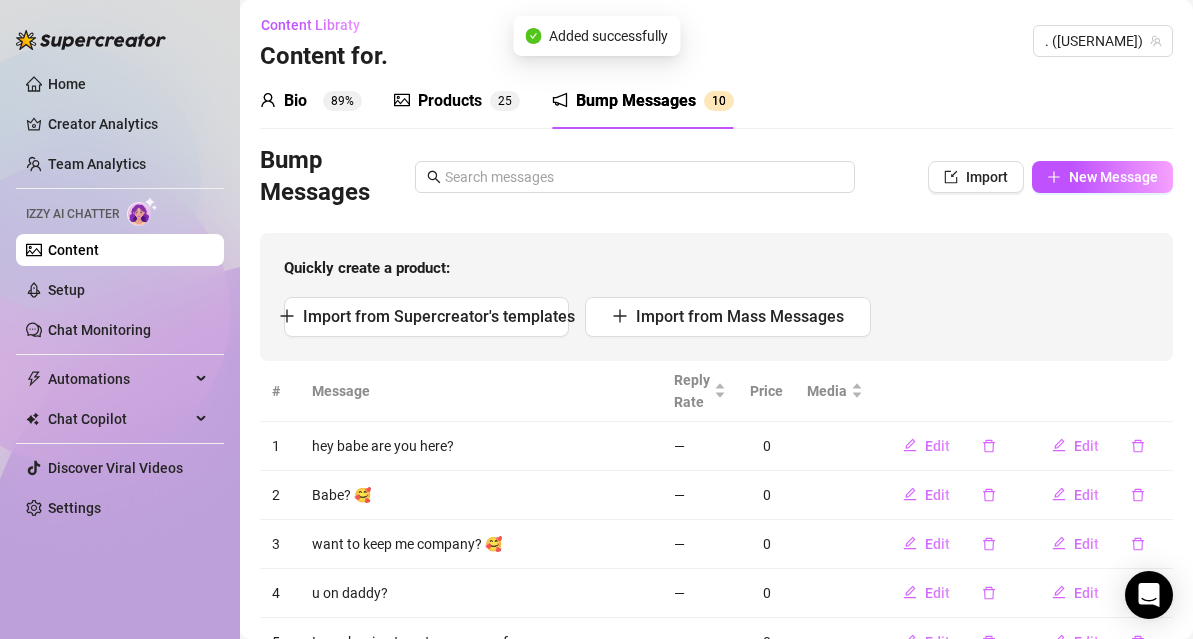 scroll, scrollTop: 0, scrollLeft: 0, axis: both 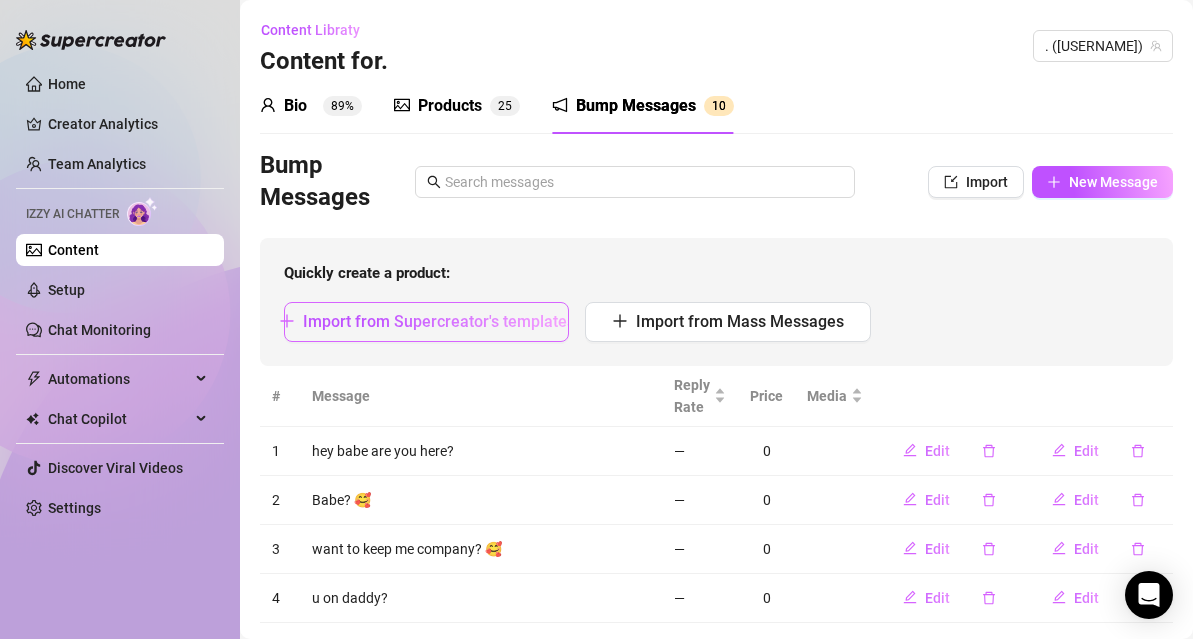 click on "Import from Supercreator's templates" at bounding box center [426, 322] 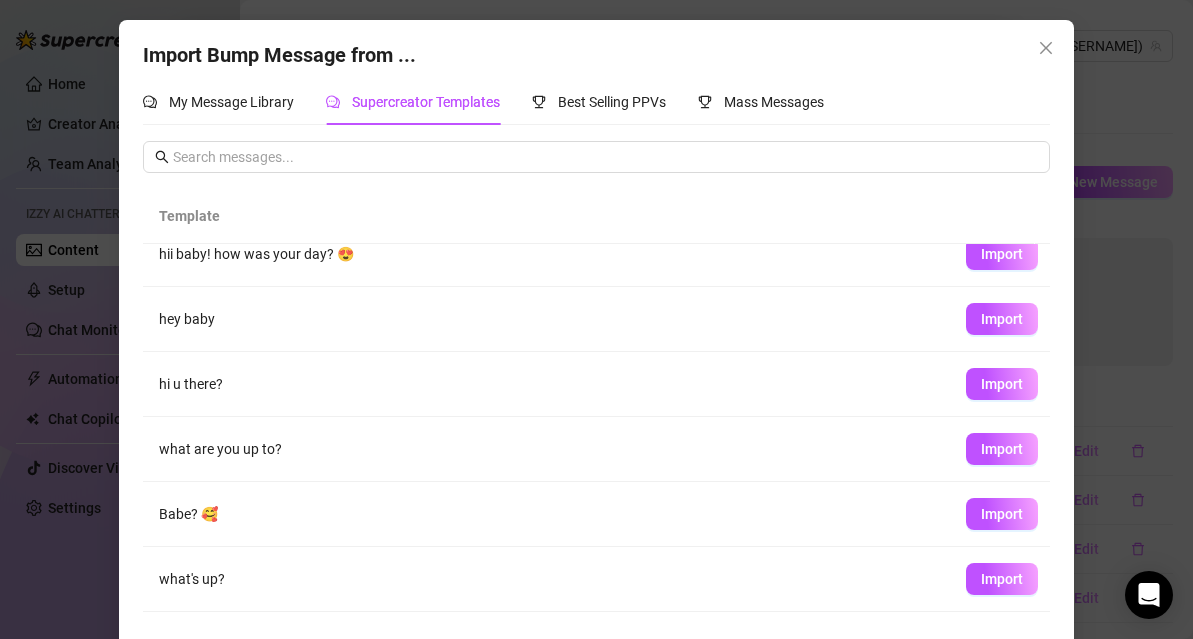 scroll, scrollTop: 266, scrollLeft: 0, axis: vertical 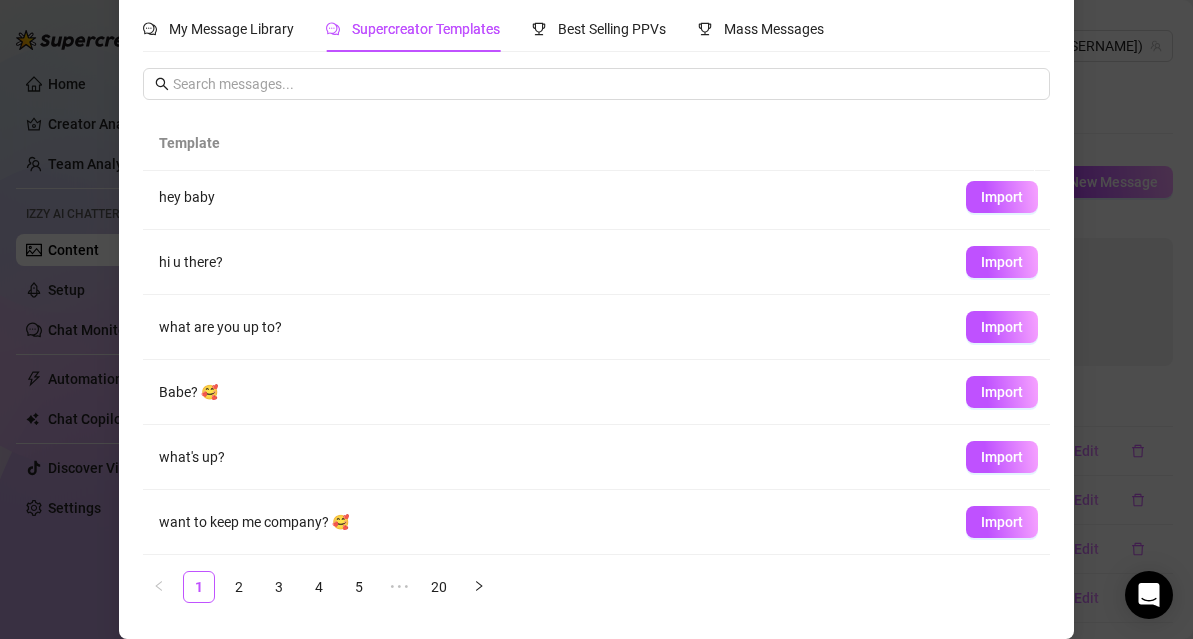 click on "Import" at bounding box center [1002, 522] 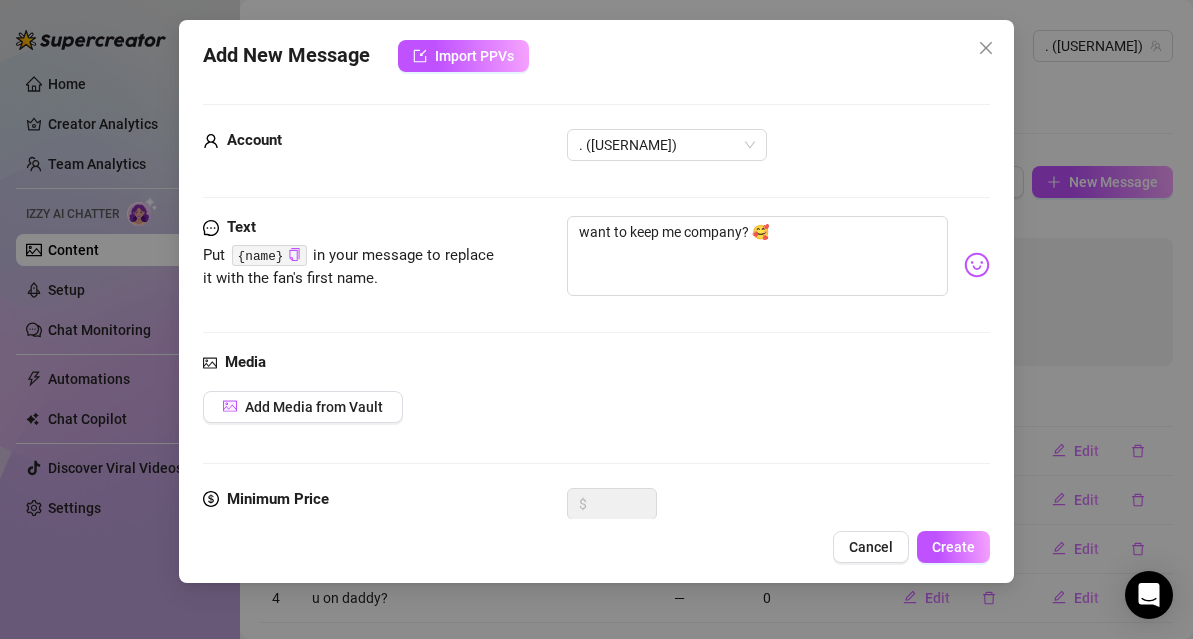 scroll, scrollTop: 53, scrollLeft: 0, axis: vertical 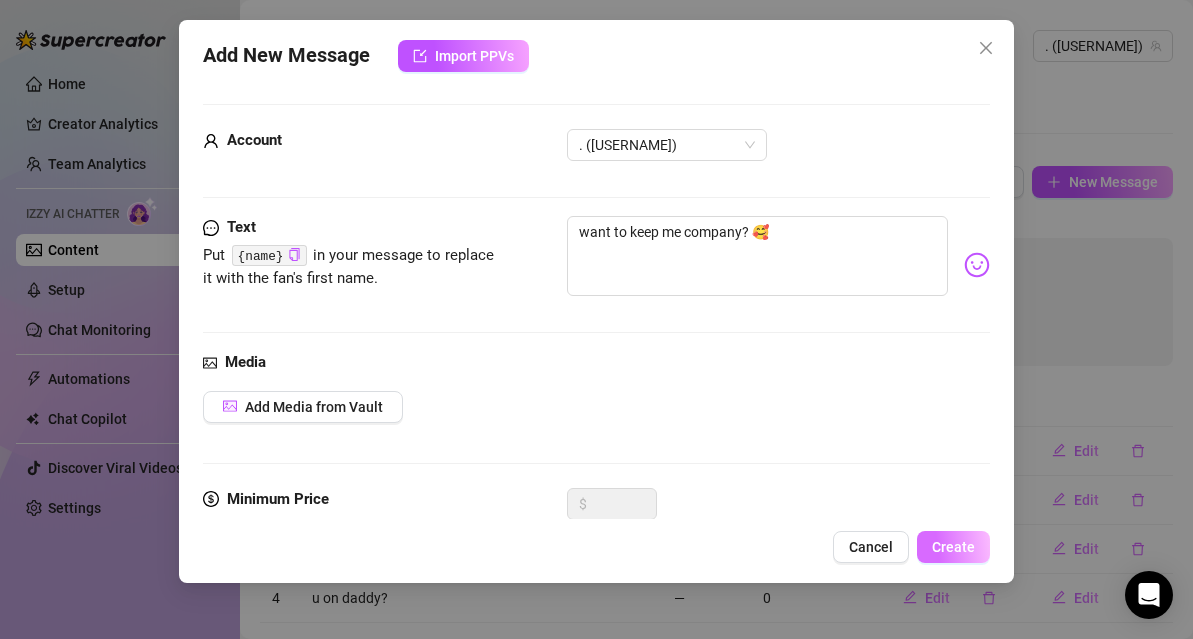 click on "Create" at bounding box center (953, 547) 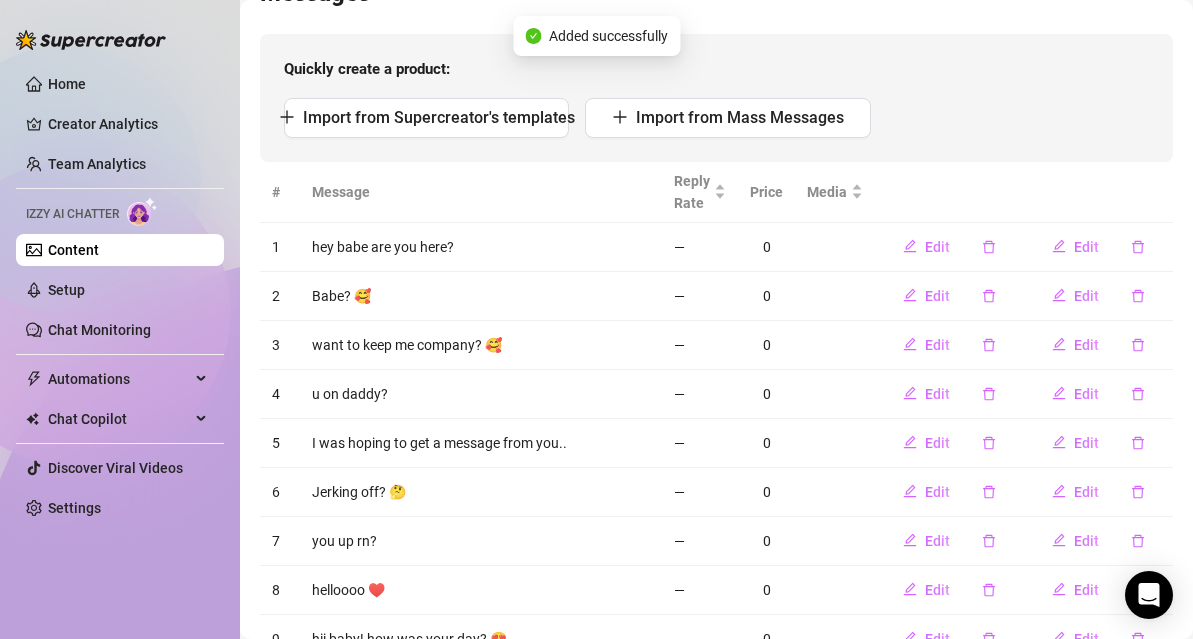 scroll, scrollTop: 67, scrollLeft: 0, axis: vertical 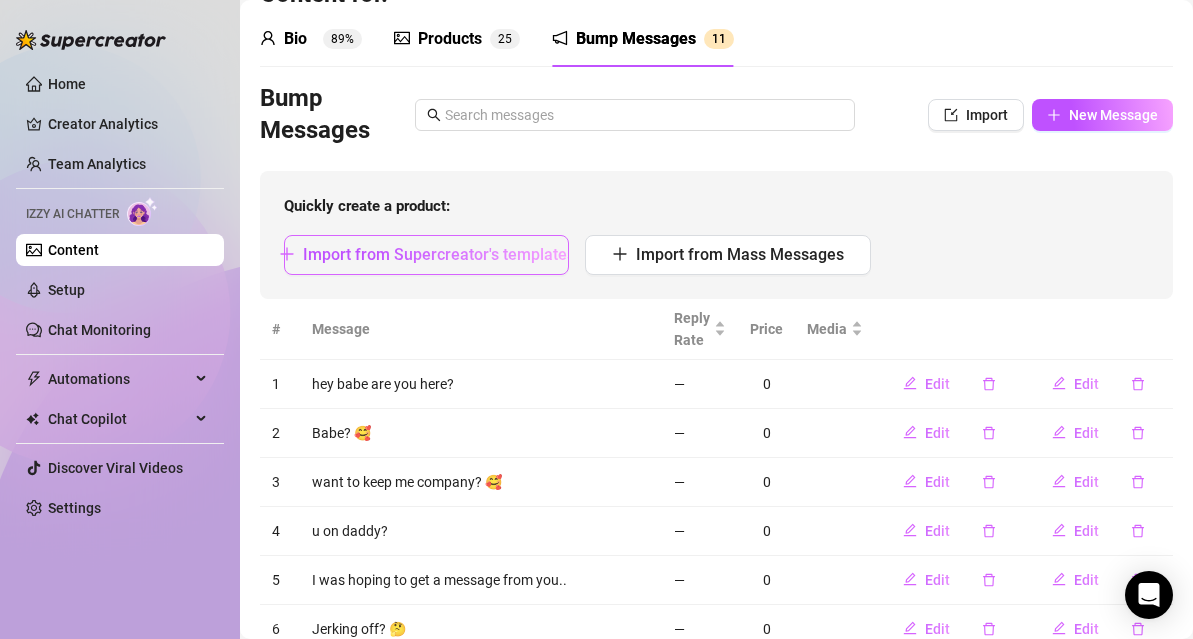 click on "Import from Supercreator's templates" at bounding box center [439, 254] 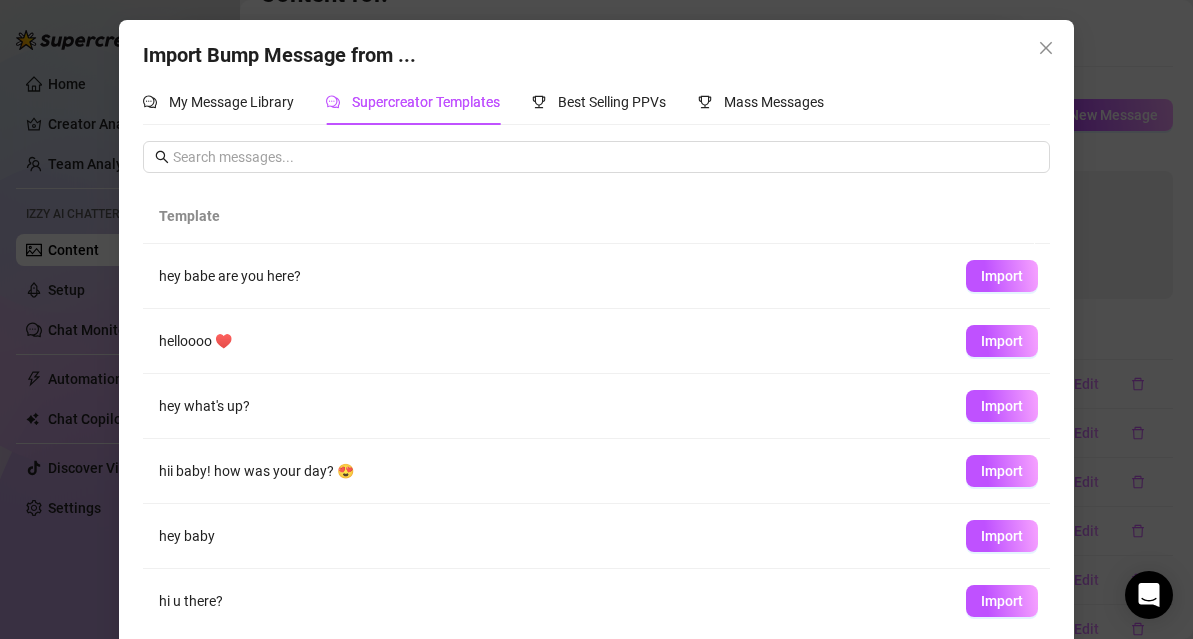 scroll, scrollTop: 266, scrollLeft: 0, axis: vertical 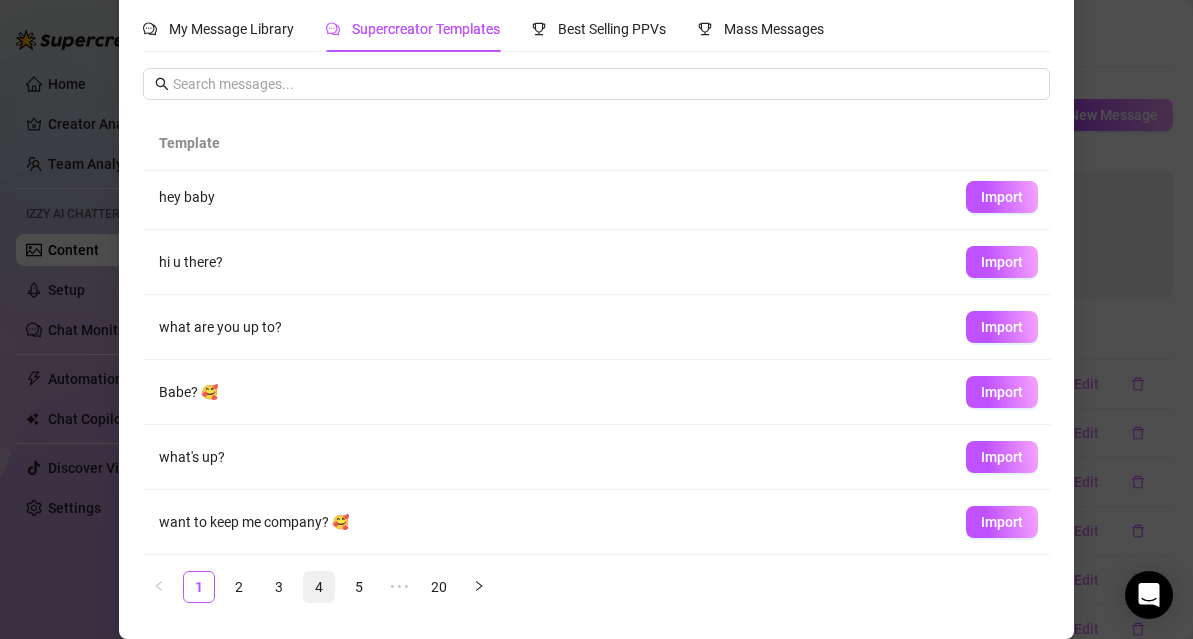 click on "4" at bounding box center (319, 587) 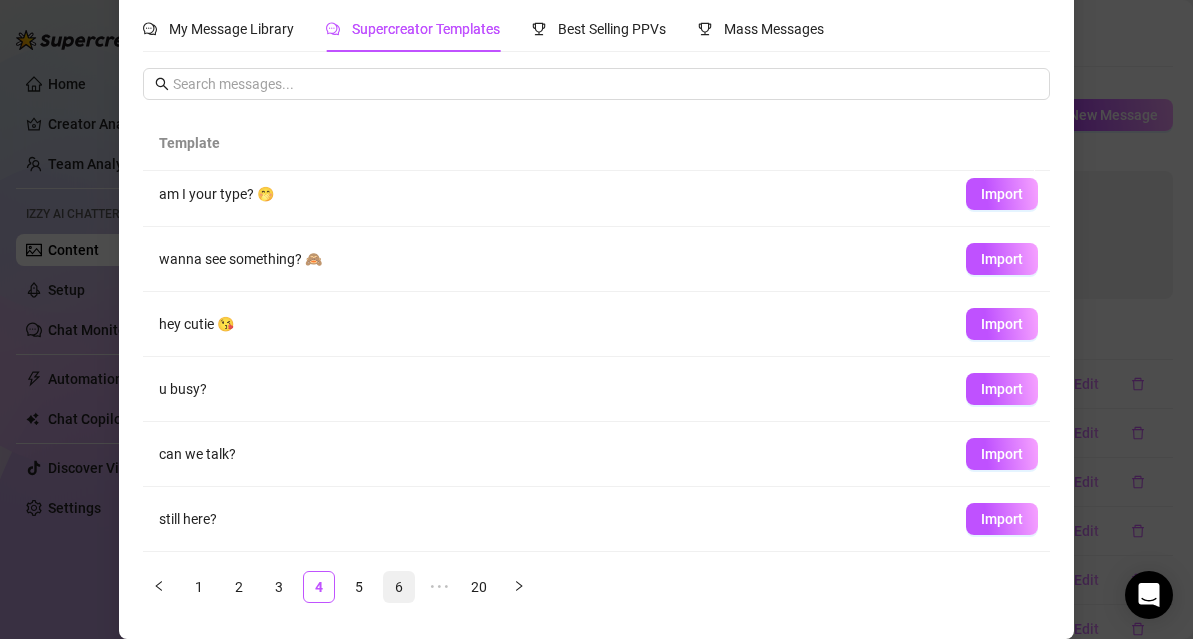 scroll, scrollTop: 0, scrollLeft: 0, axis: both 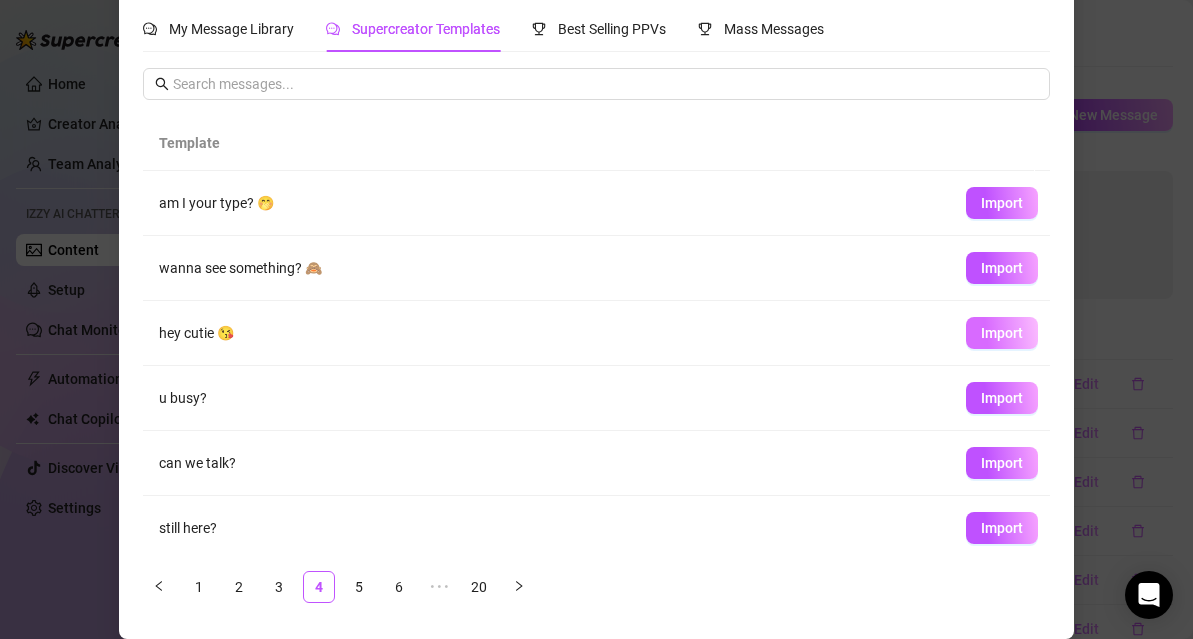 click on "Import" at bounding box center (1002, 333) 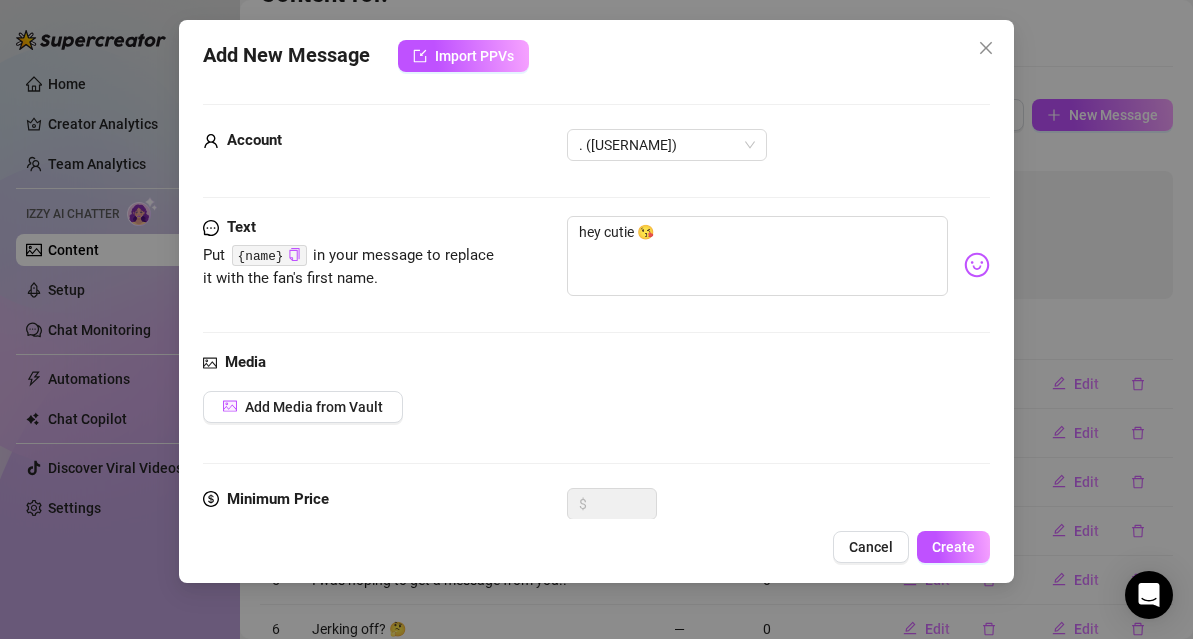 scroll, scrollTop: 53, scrollLeft: 0, axis: vertical 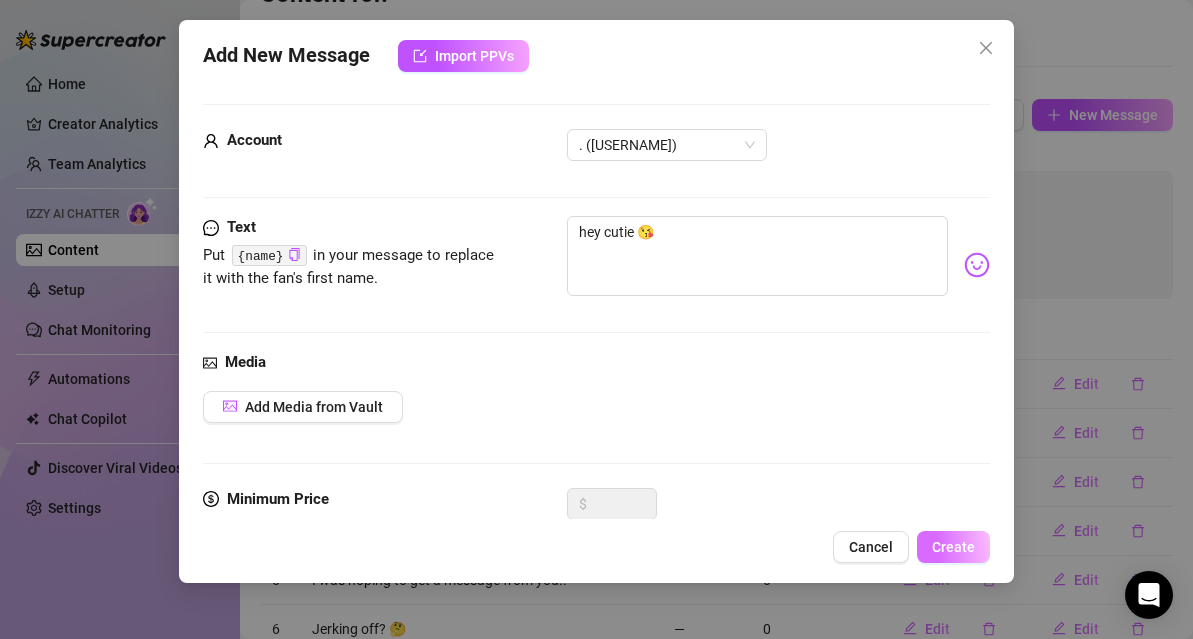 click on "Create" at bounding box center [953, 547] 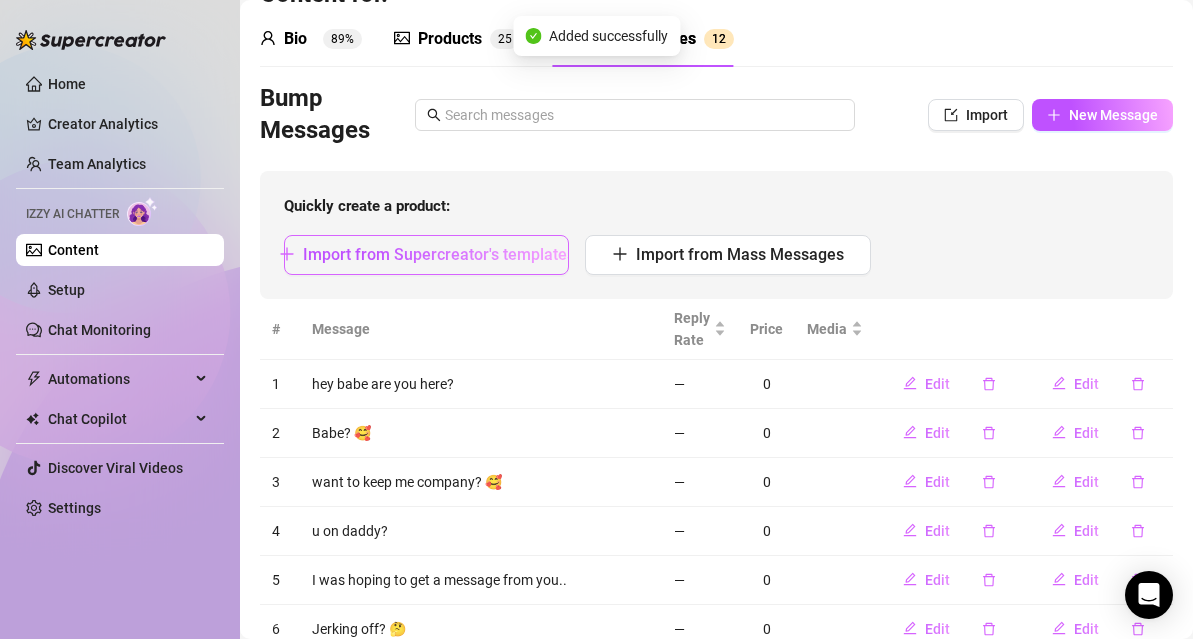 click on "Import from Supercreator's templates" at bounding box center (426, 255) 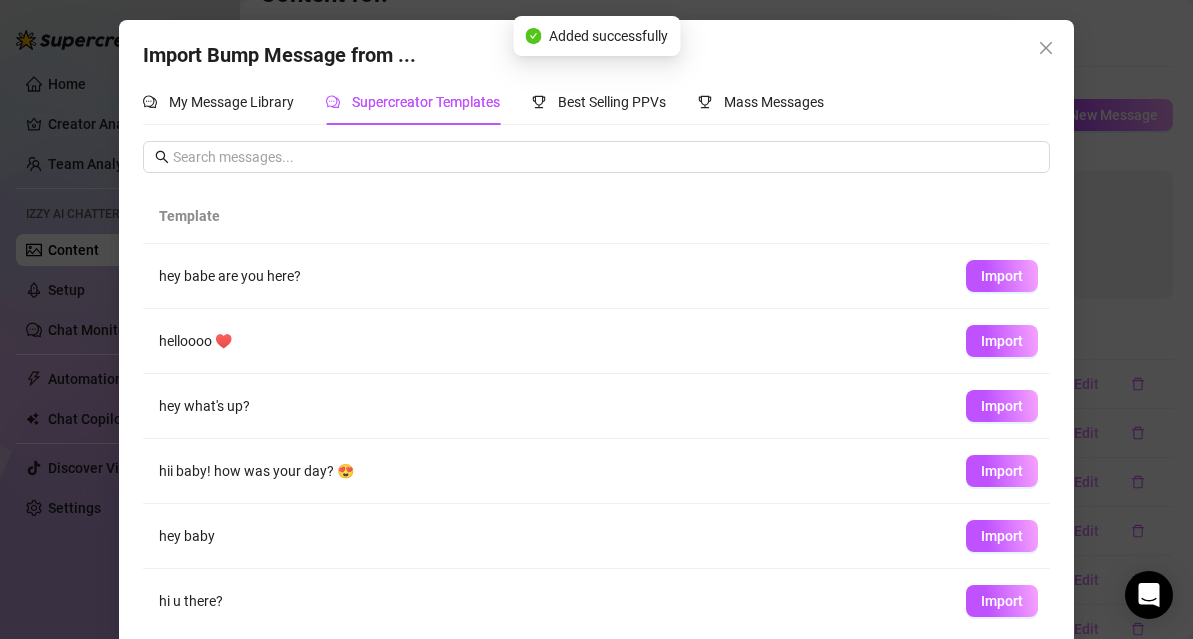 scroll, scrollTop: 266, scrollLeft: 0, axis: vertical 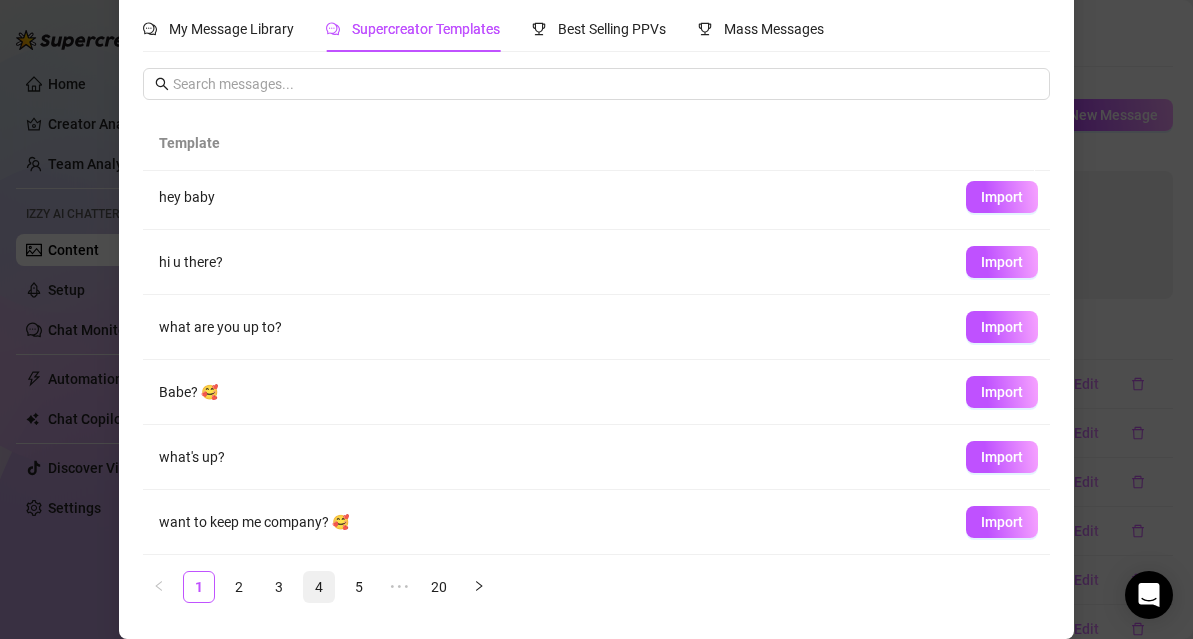 click on "4" at bounding box center (319, 587) 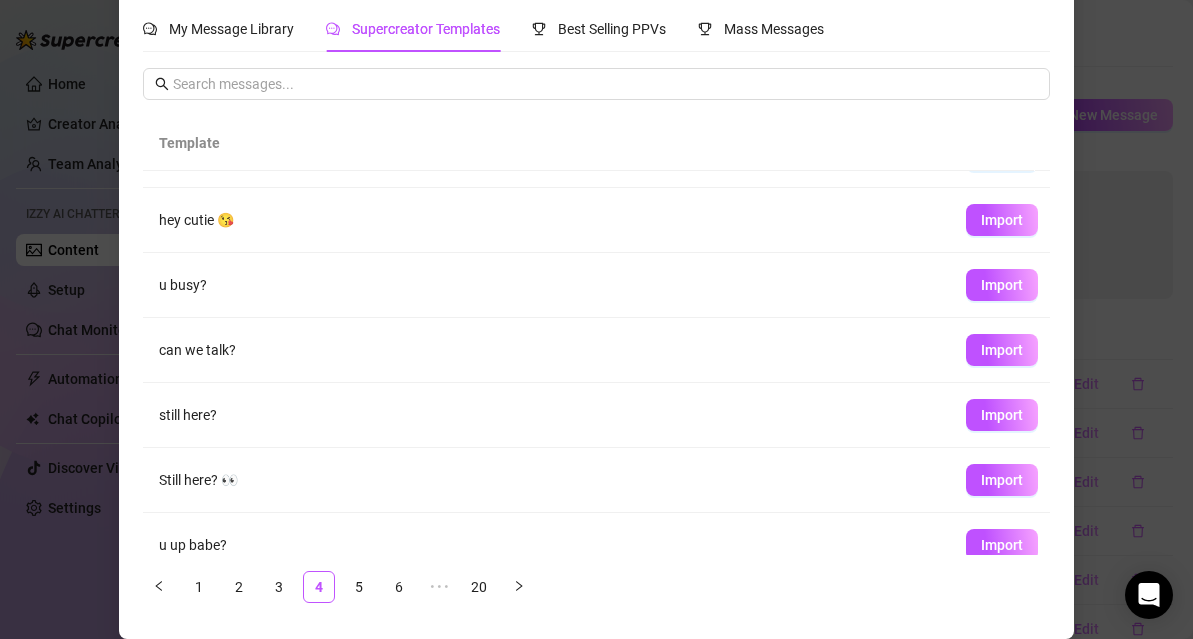 scroll, scrollTop: 0, scrollLeft: 0, axis: both 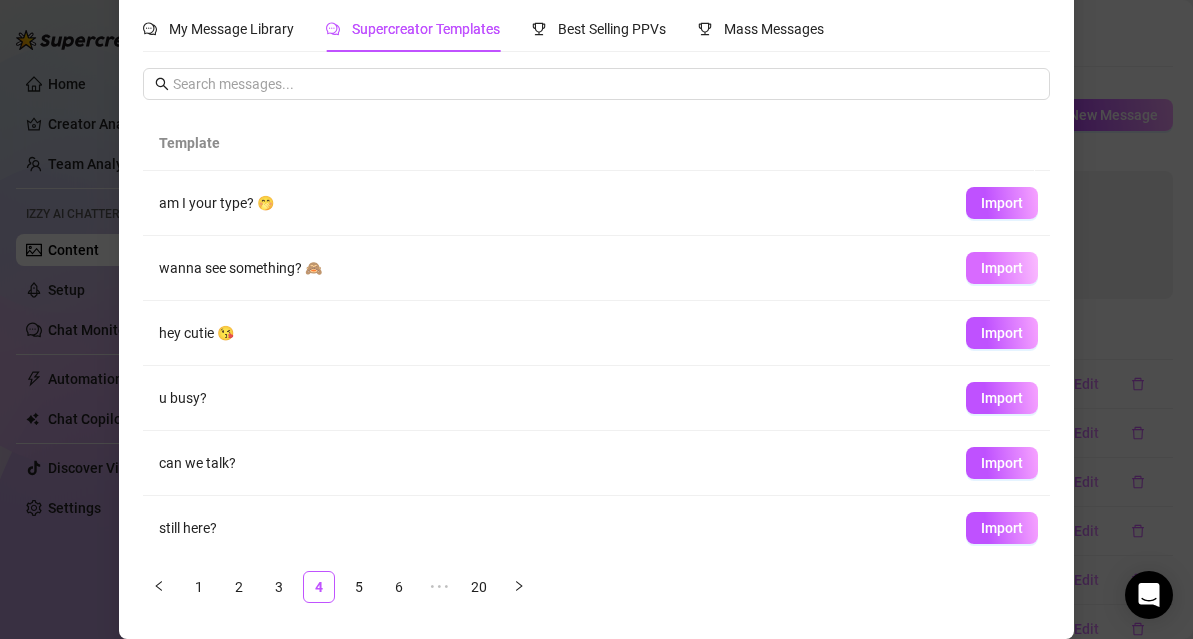 click on "Import" at bounding box center [1002, 268] 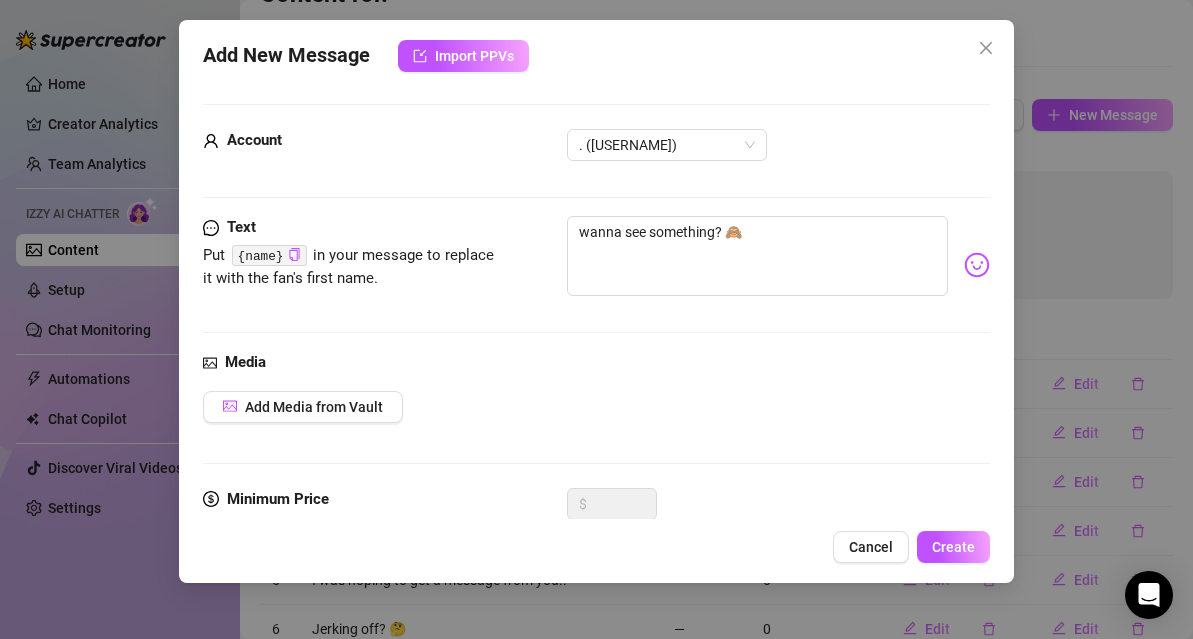 scroll, scrollTop: 53, scrollLeft: 0, axis: vertical 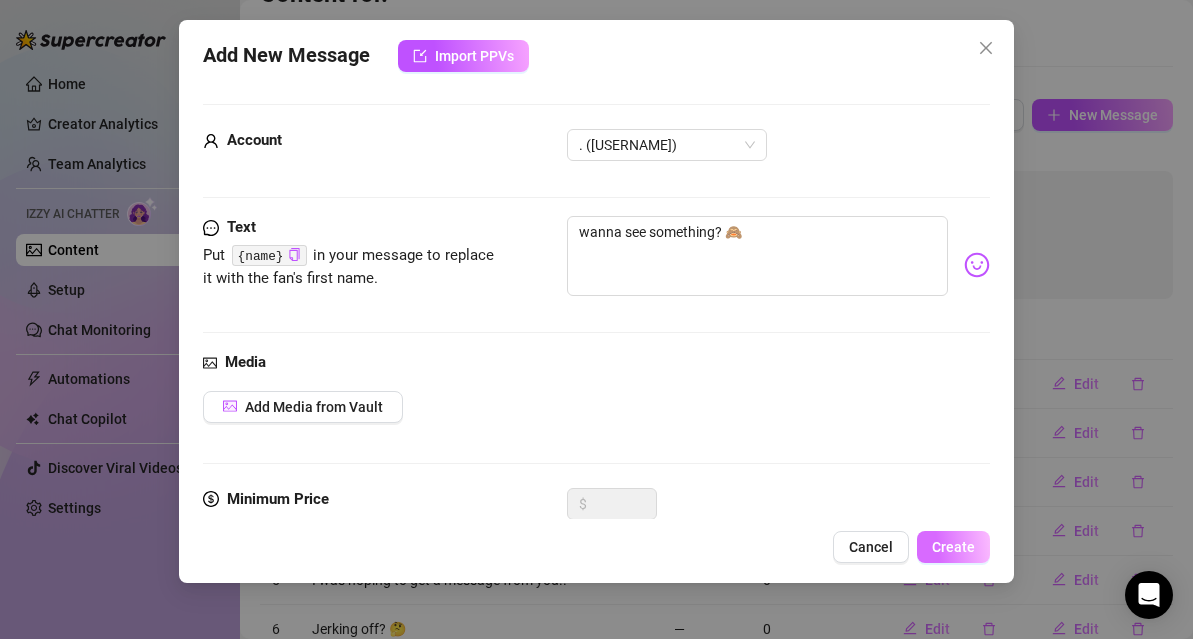 click on "Create" at bounding box center (953, 547) 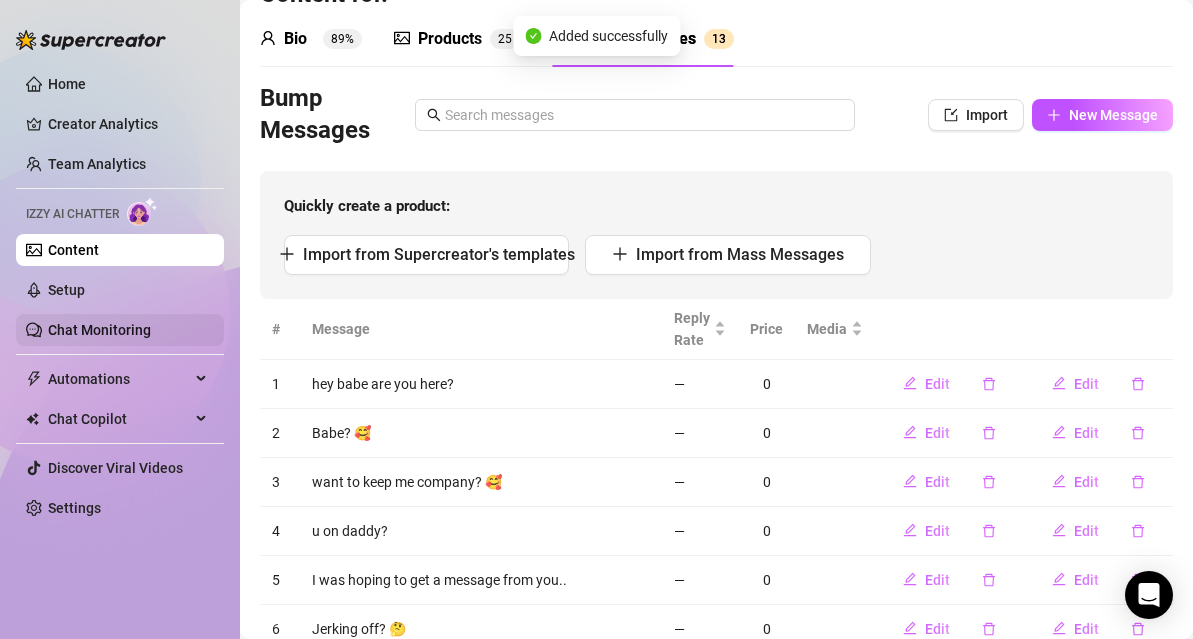 drag, startPoint x: 76, startPoint y: 335, endPoint x: 116, endPoint y: 322, distance: 42.059483 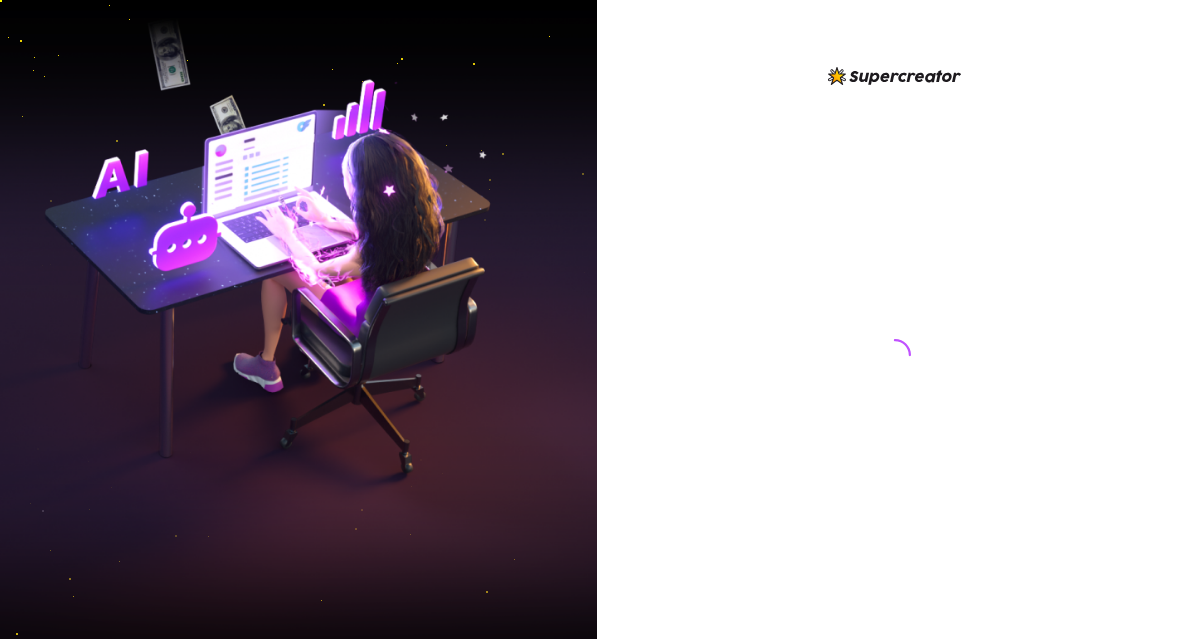 scroll, scrollTop: 0, scrollLeft: 0, axis: both 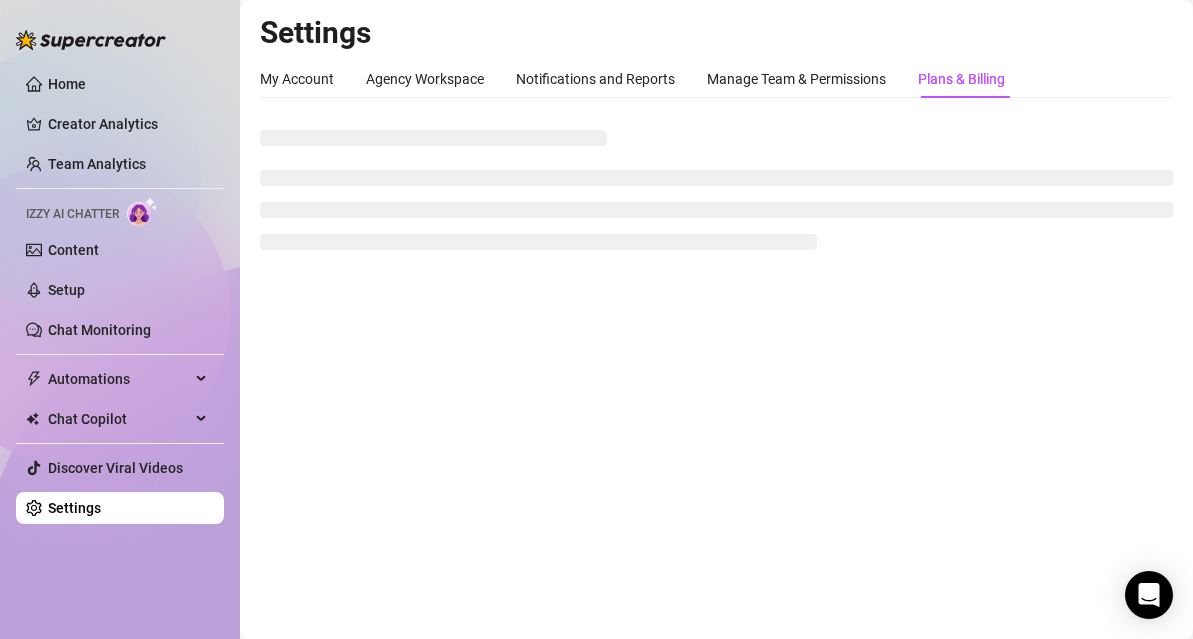 click on "Plans & Billing" at bounding box center (961, 79) 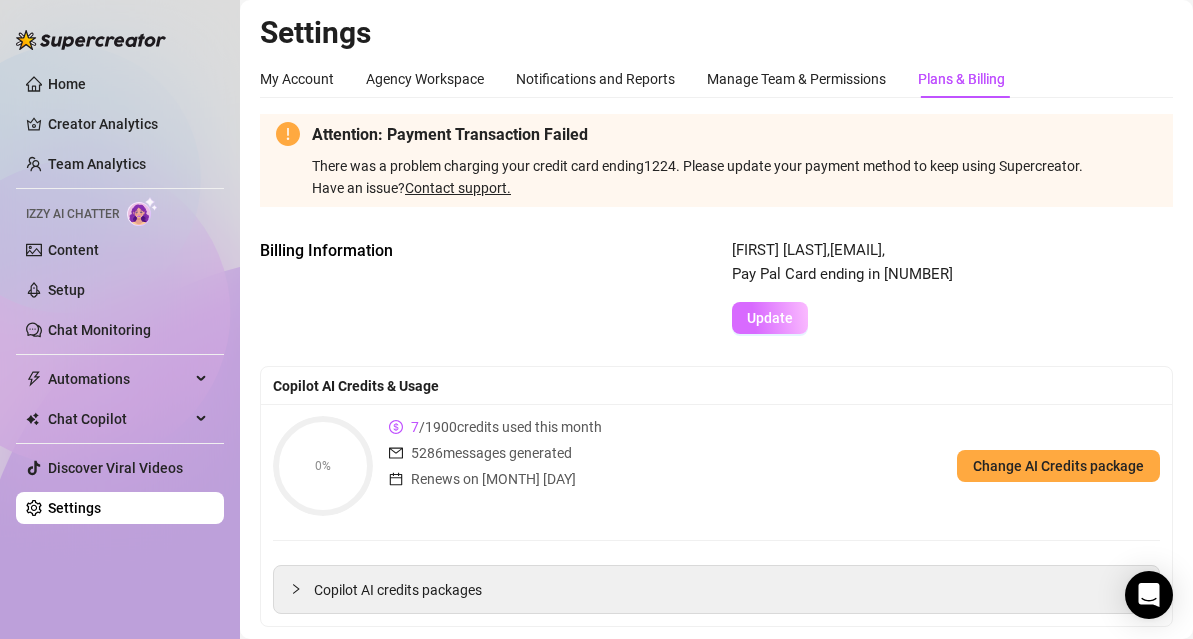 click on "Update" at bounding box center (770, 318) 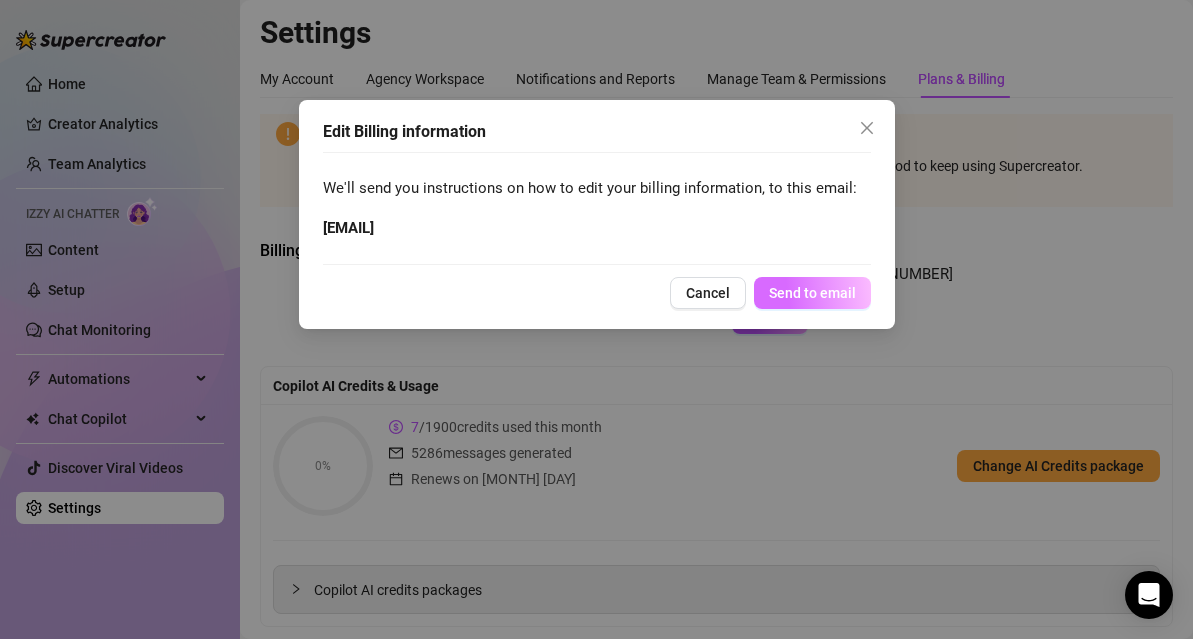 click on "Send to email" at bounding box center (812, 293) 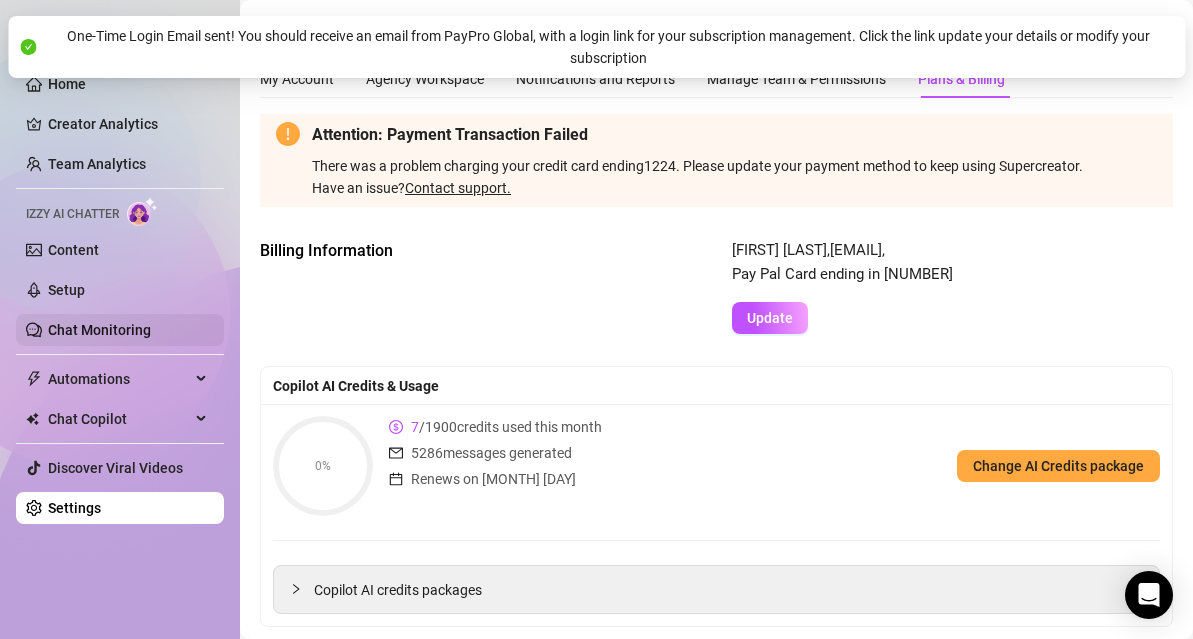 click on "Chat Monitoring" at bounding box center (99, 330) 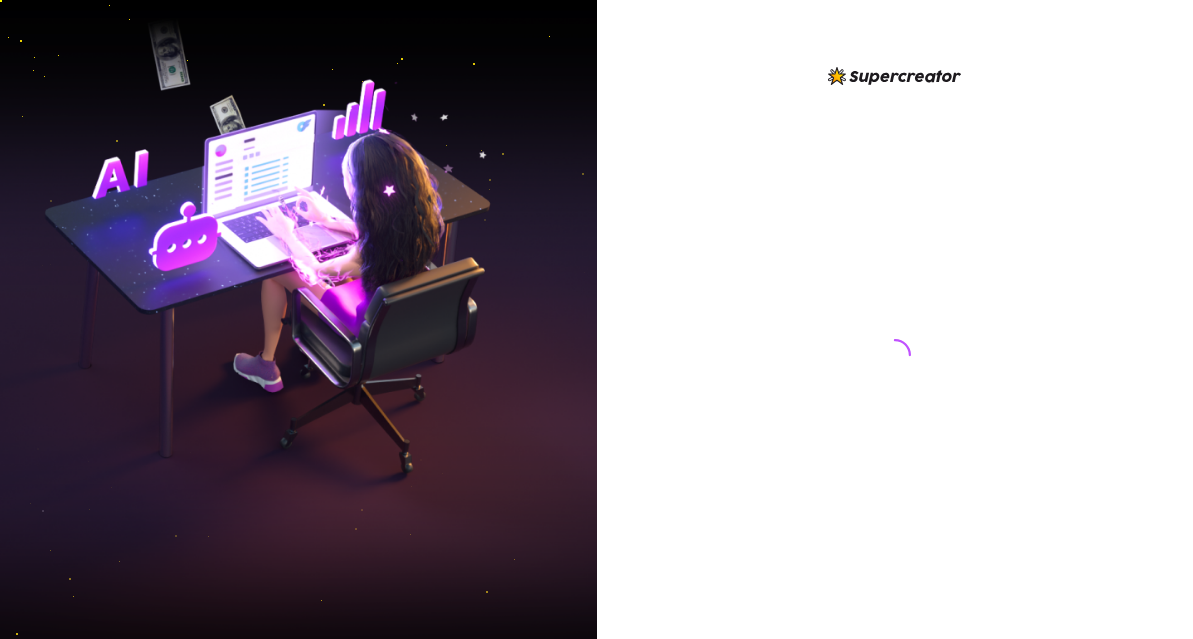 scroll, scrollTop: 0, scrollLeft: 0, axis: both 